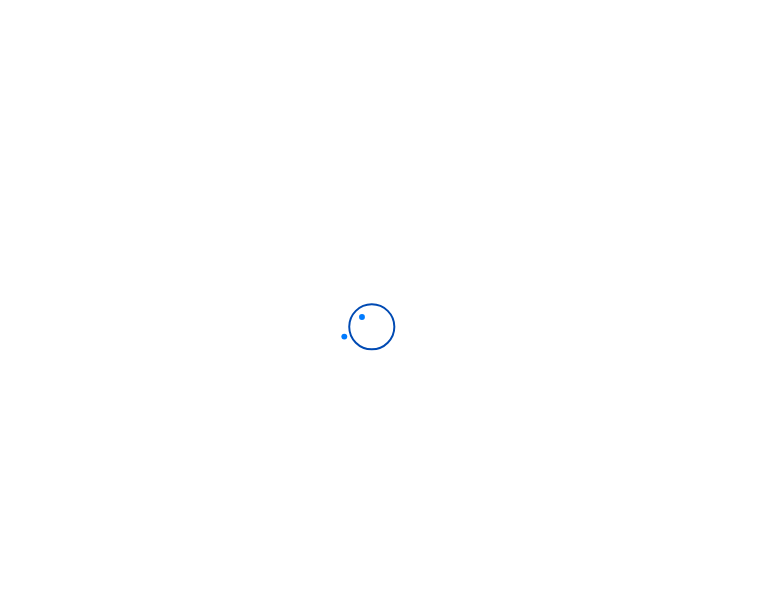scroll, scrollTop: 0, scrollLeft: 0, axis: both 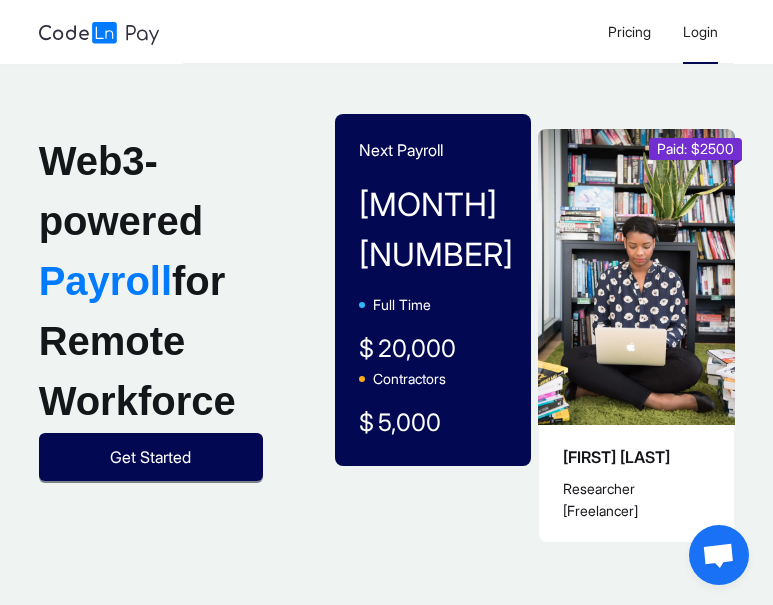 click on "Login" 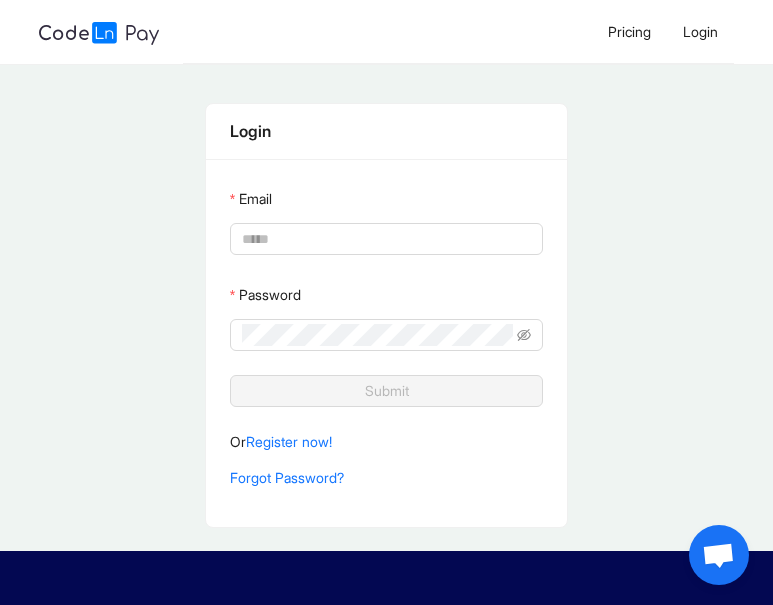 type on "**********" 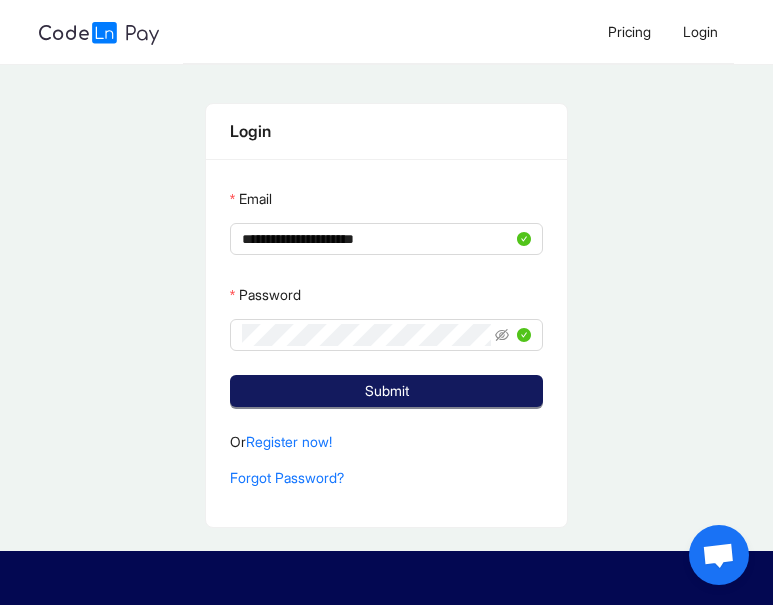 click on "Submit" 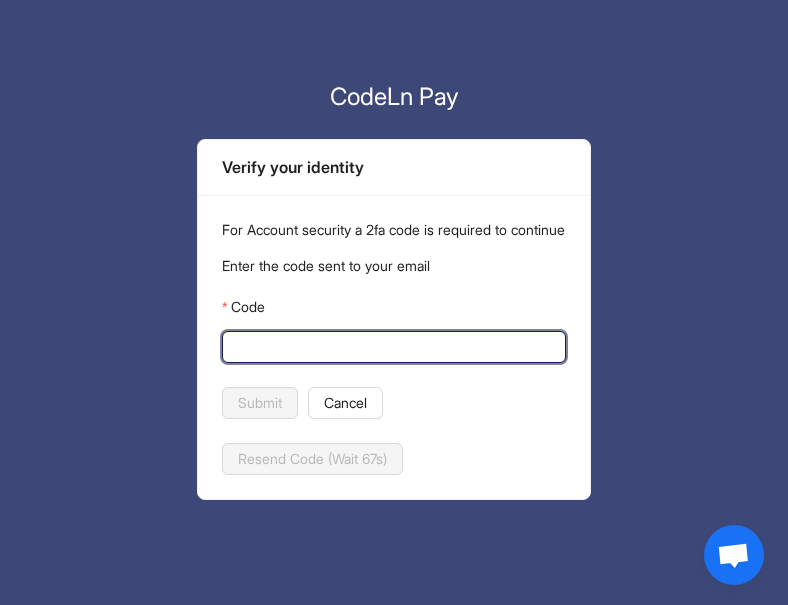 click on "Code" at bounding box center (392, 347) 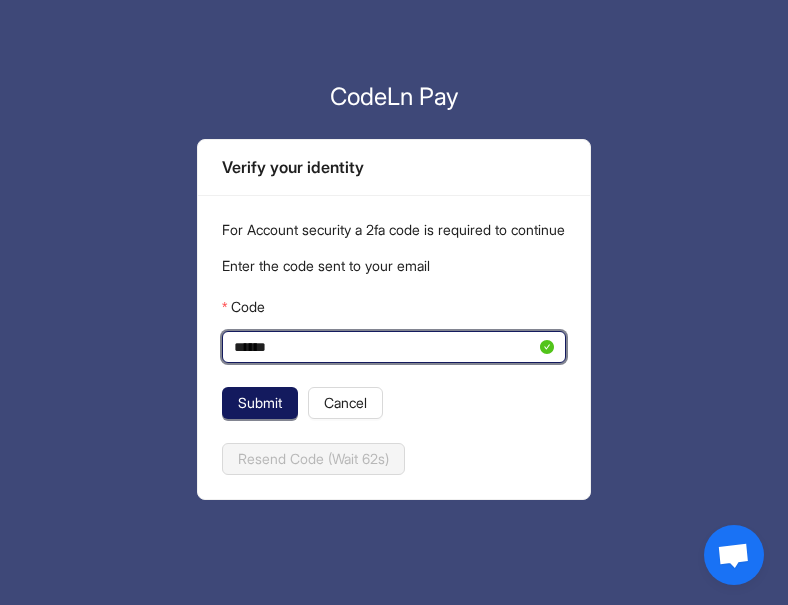 type on "******" 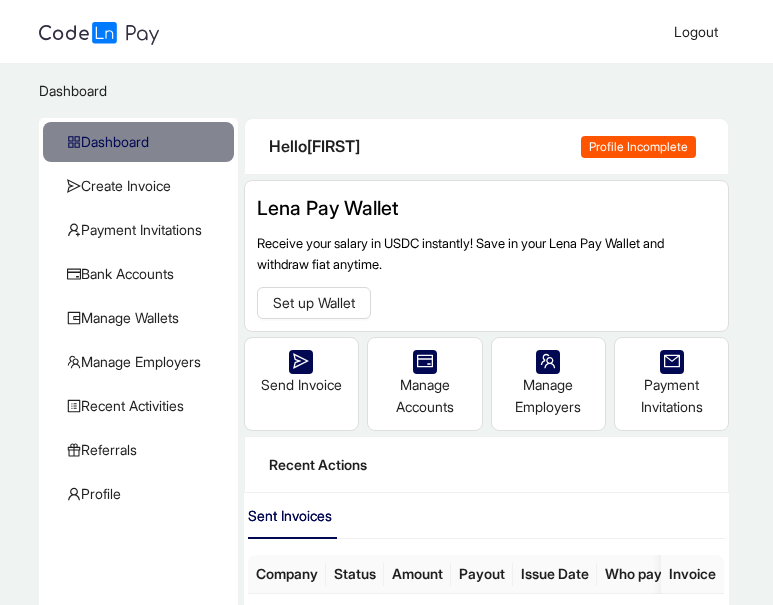 click on "Profile Incomplete" at bounding box center [638, 147] 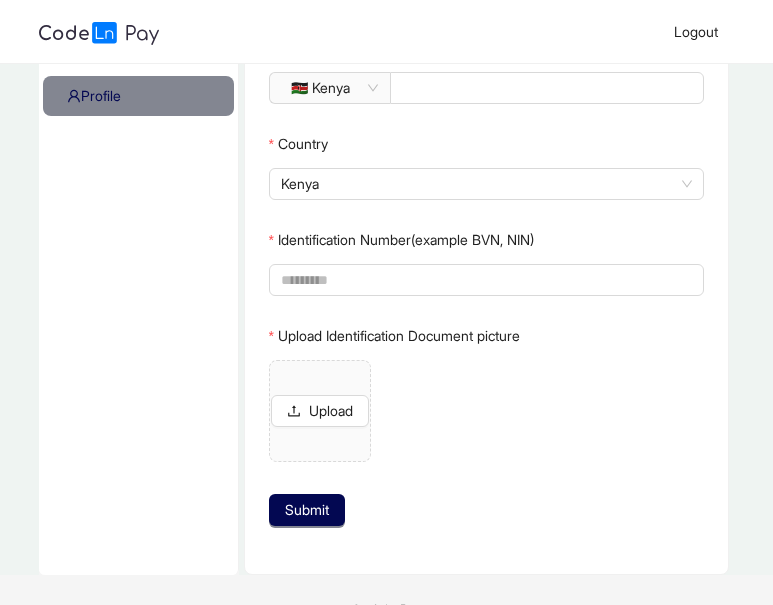 scroll, scrollTop: 399, scrollLeft: 0, axis: vertical 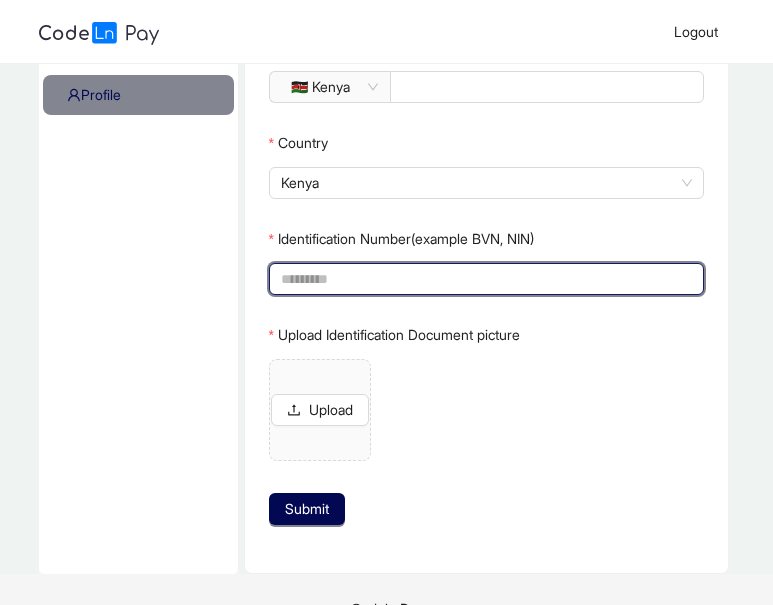 click on "Identification Number(example BVN, NIN)" at bounding box center (485, 279) 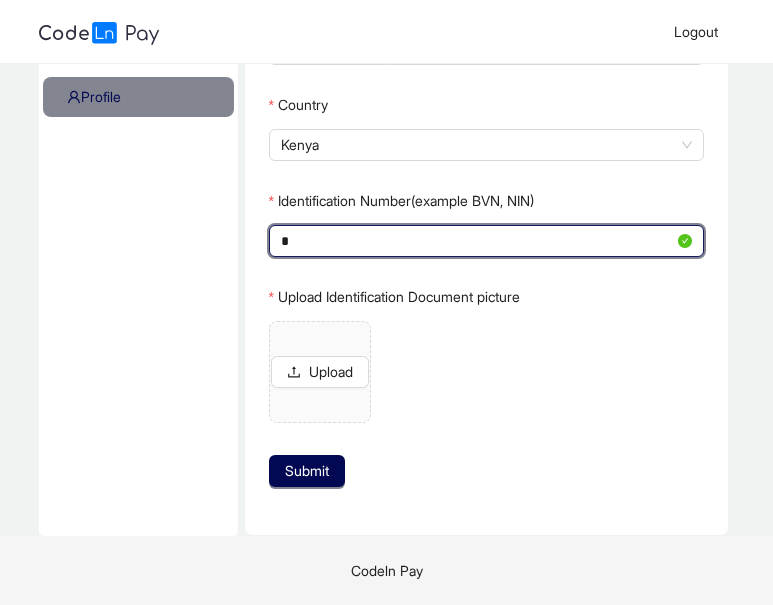 scroll, scrollTop: 397, scrollLeft: 0, axis: vertical 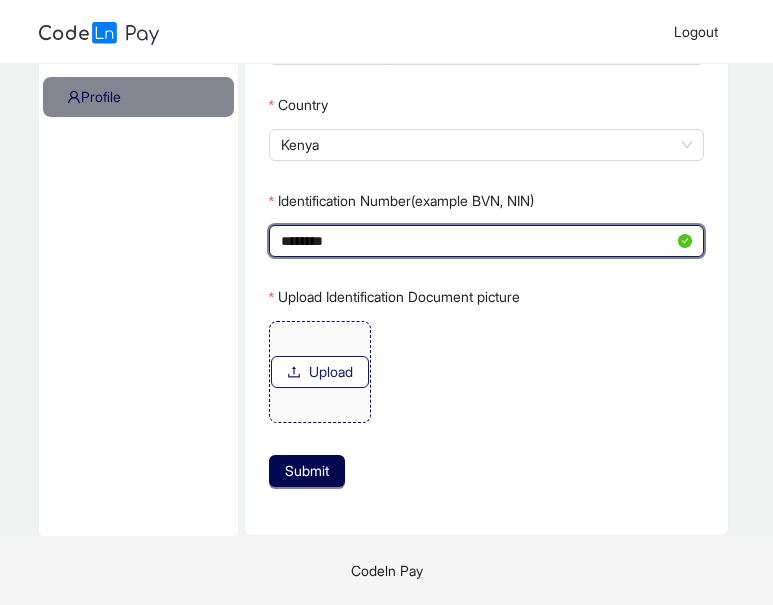 type on "********" 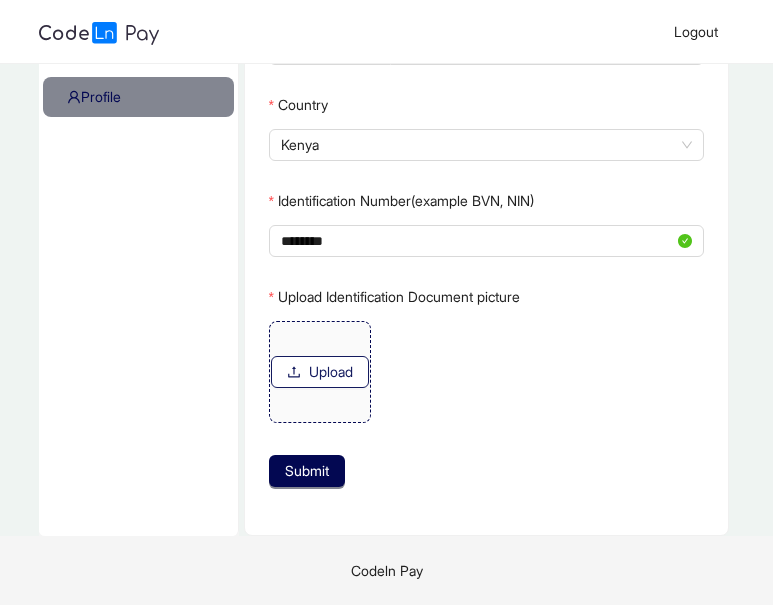 click on "Upload" 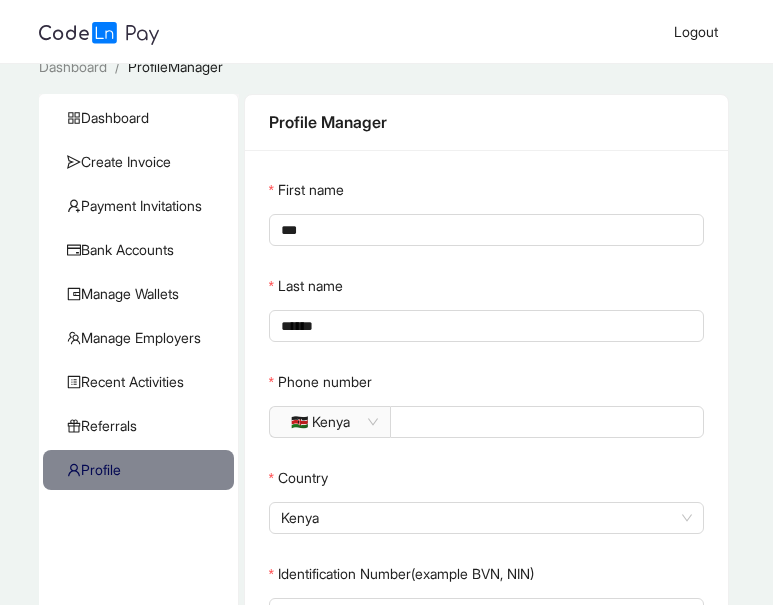 scroll, scrollTop: 0, scrollLeft: 0, axis: both 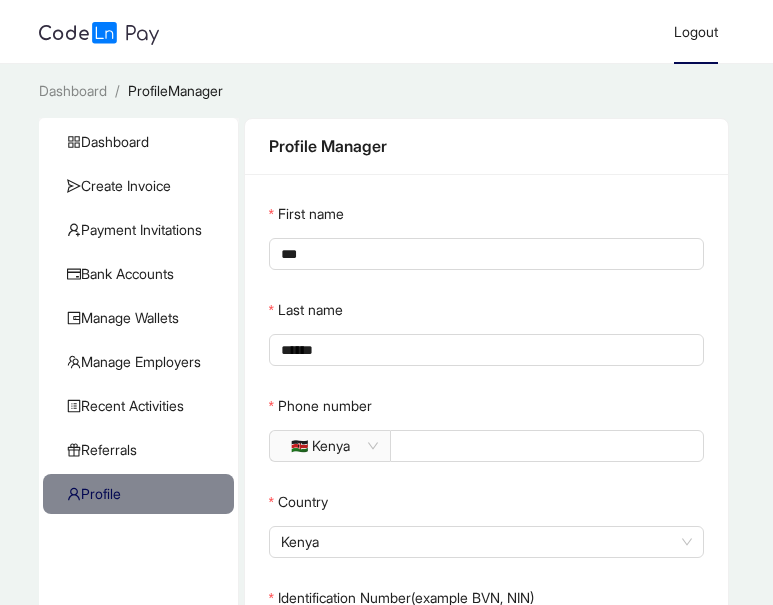 click on "Logout" 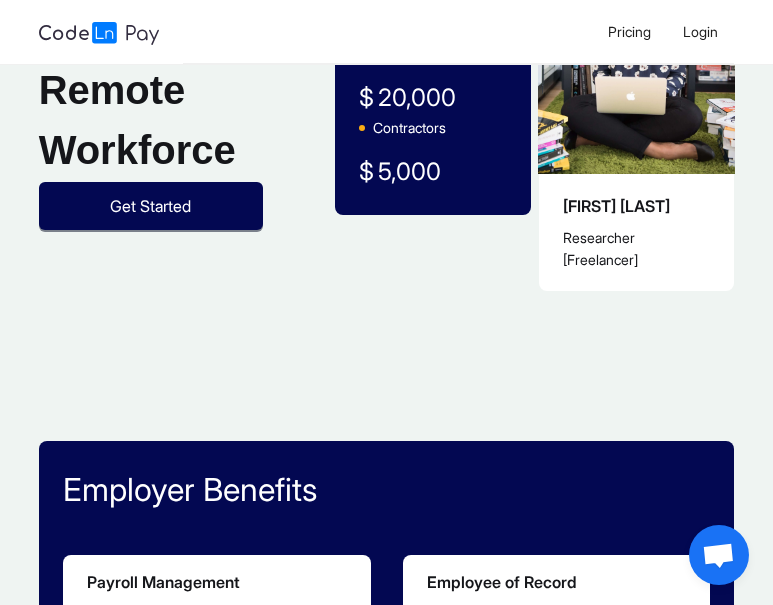 scroll, scrollTop: 243, scrollLeft: 0, axis: vertical 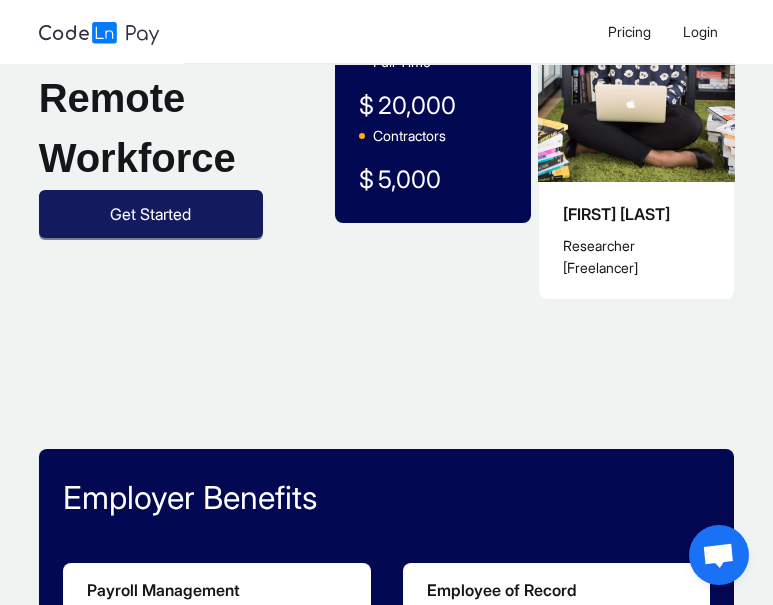 click on "Get Started" at bounding box center (151, 214) 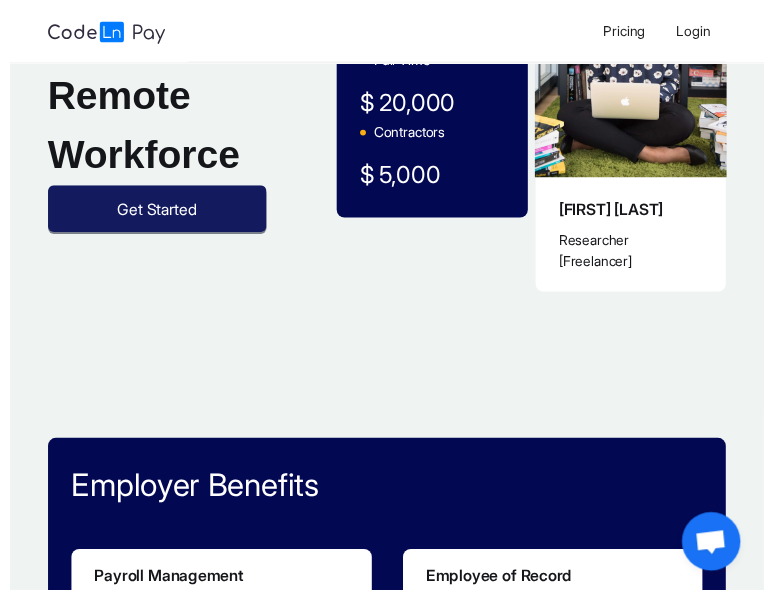 scroll, scrollTop: 0, scrollLeft: 0, axis: both 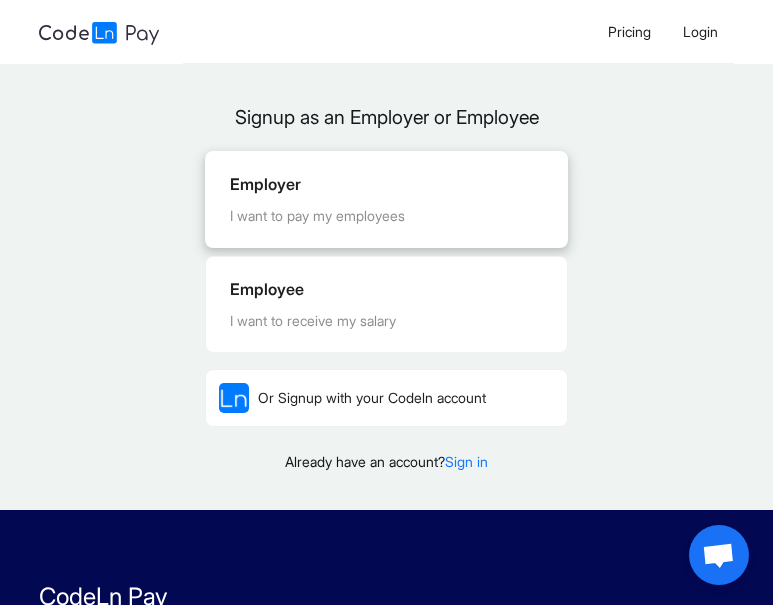 click on "Employer I want to pay my employees" at bounding box center [386, 199] 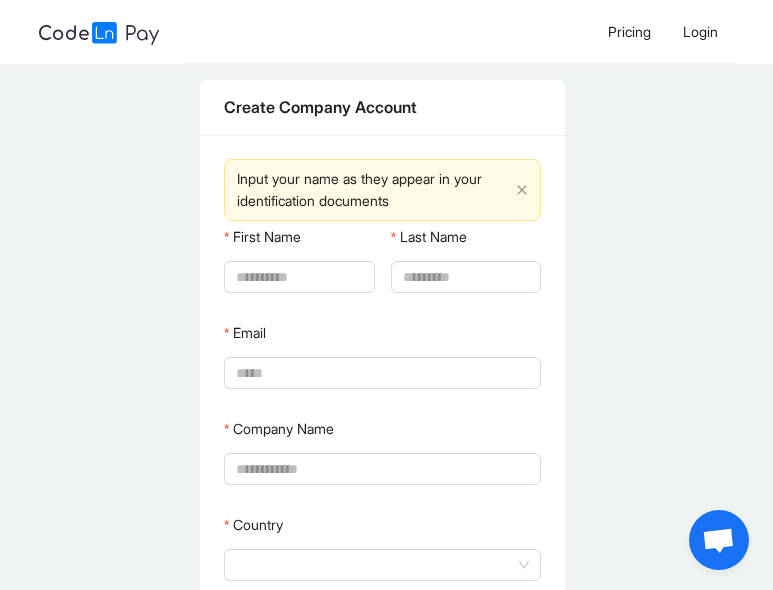 type on "**********" 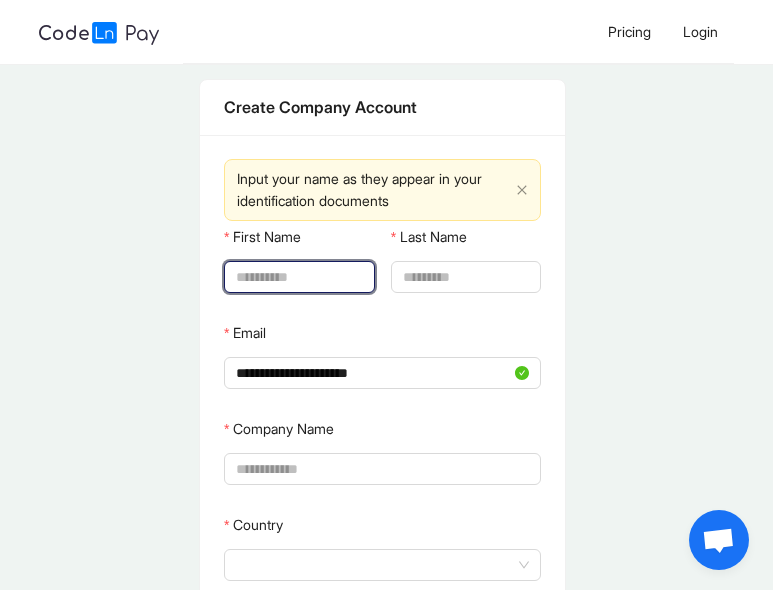 click on "First Name" at bounding box center [297, 277] 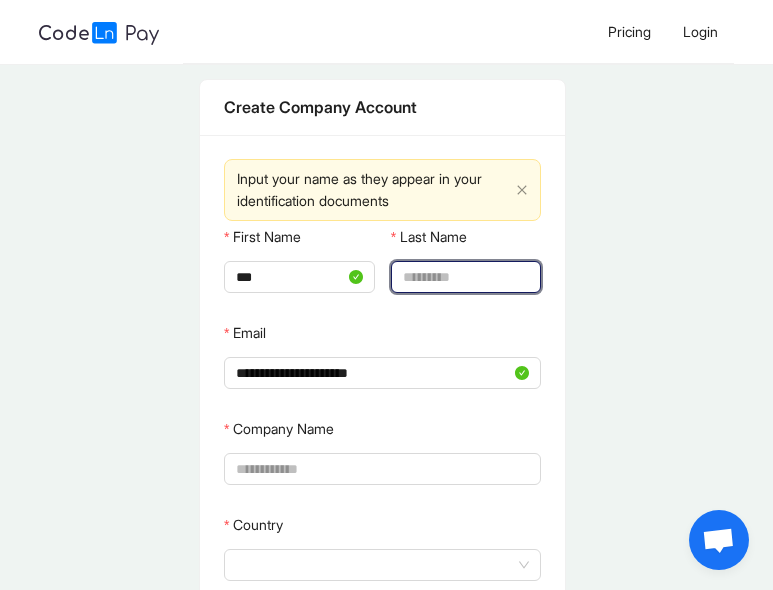 click on "Last Name" at bounding box center (464, 277) 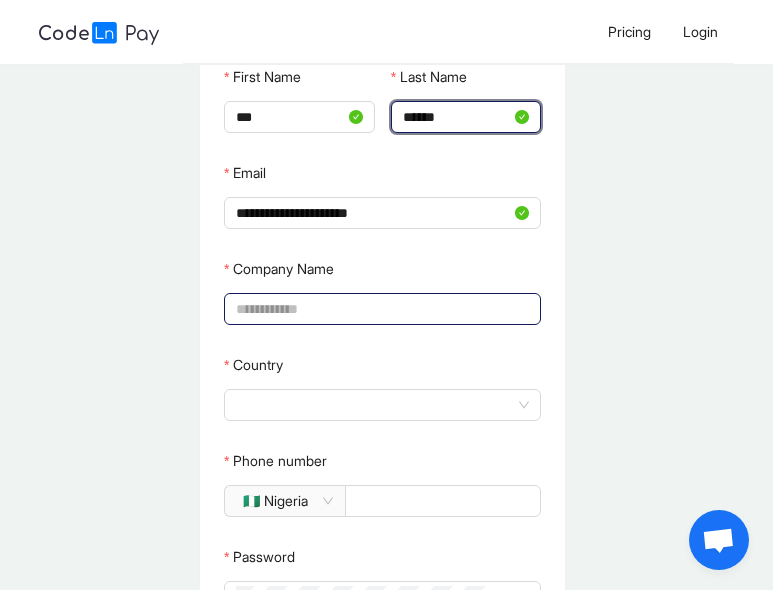 scroll, scrollTop: 161, scrollLeft: 0, axis: vertical 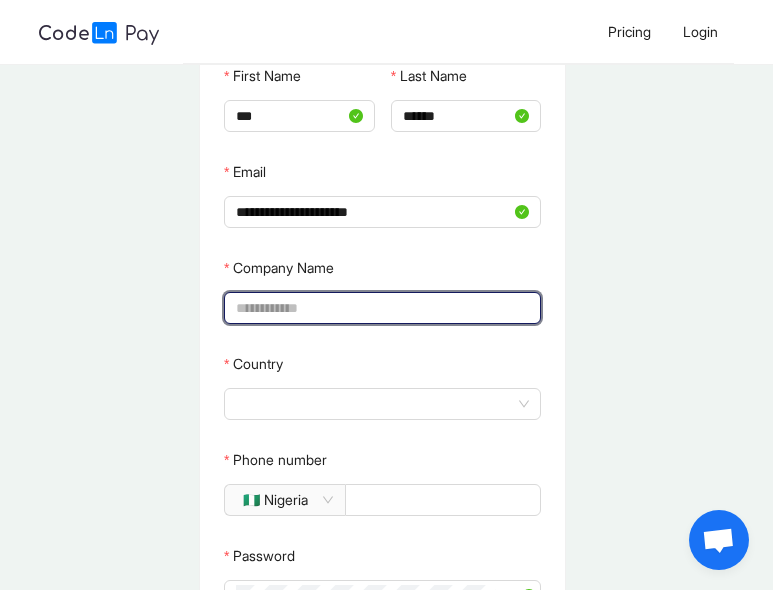 click on "Company Name" at bounding box center (380, 308) 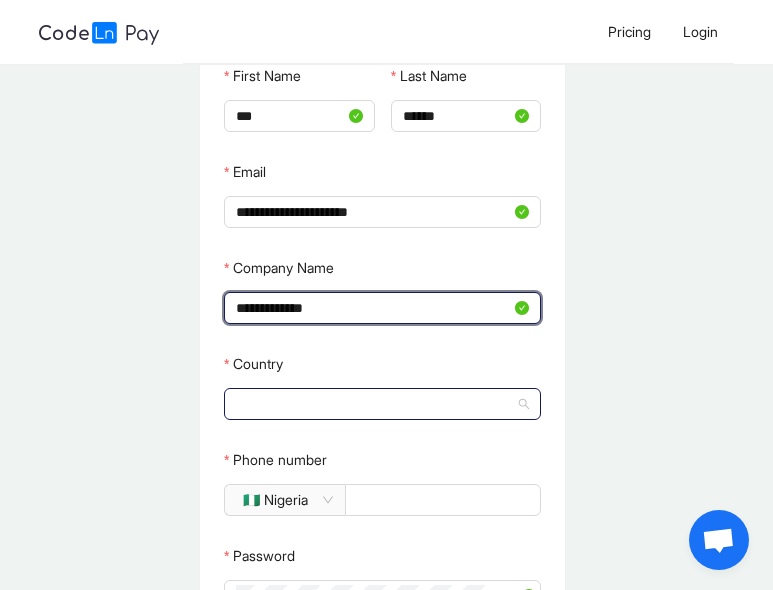 click 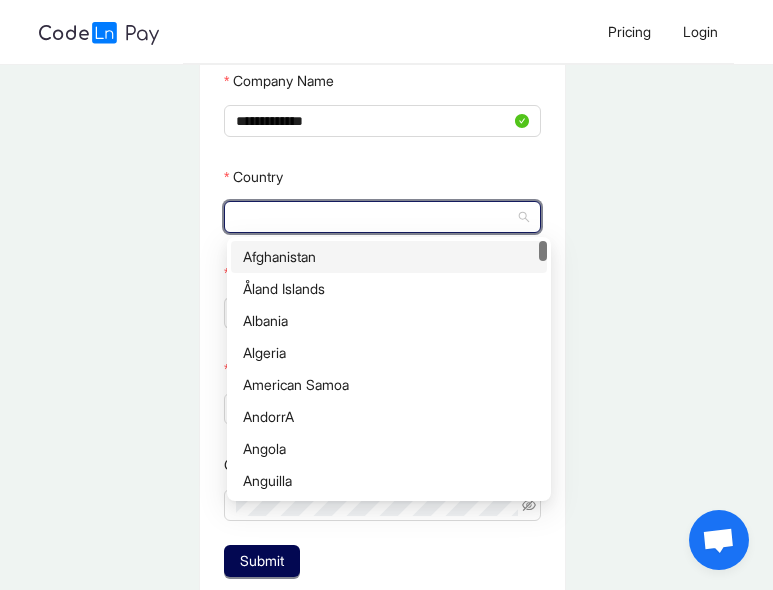 scroll, scrollTop: 290, scrollLeft: 0, axis: vertical 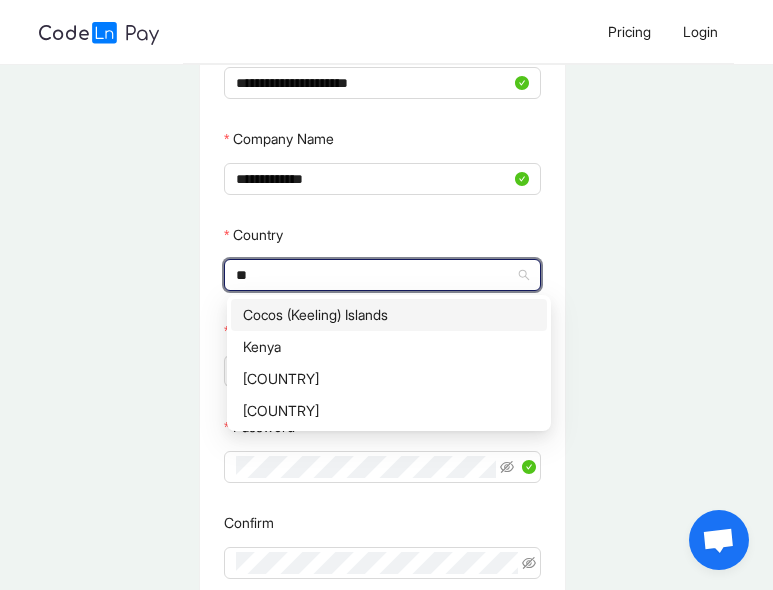 type on "***" 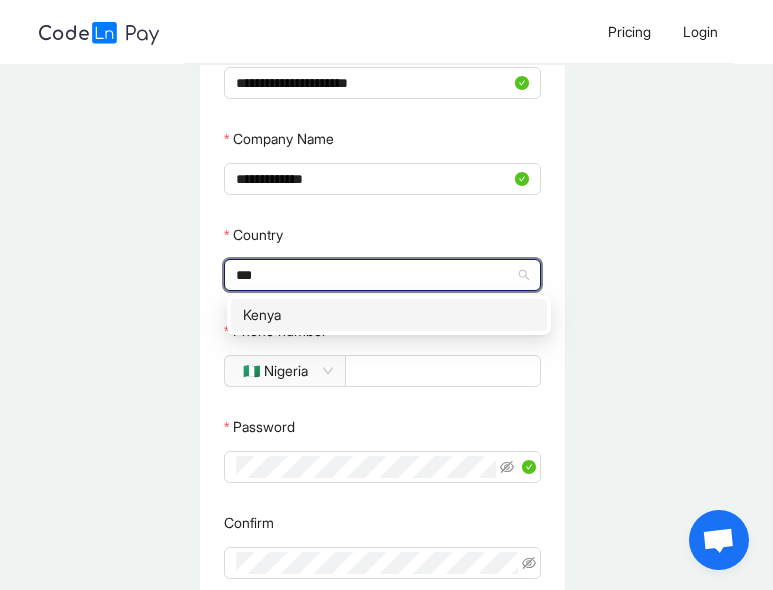 click on "Kenya" at bounding box center (389, 315) 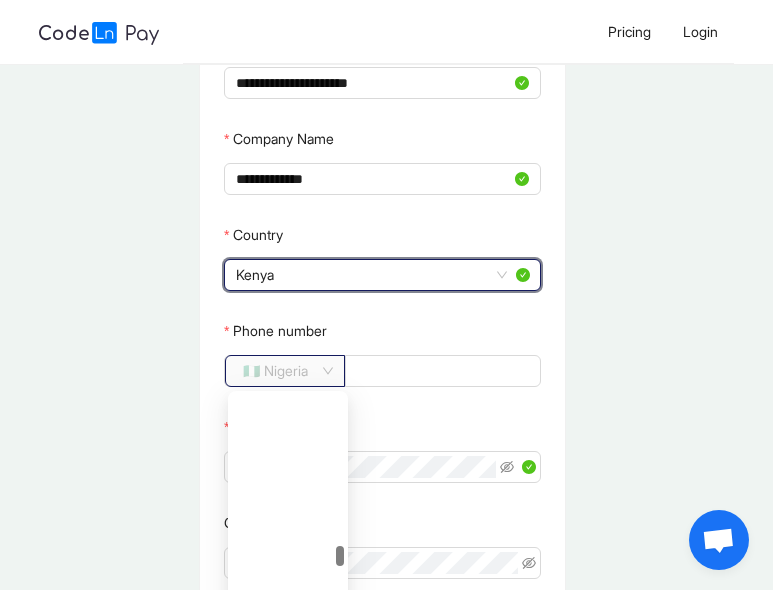 click on "🇳🇬 Nigeria" 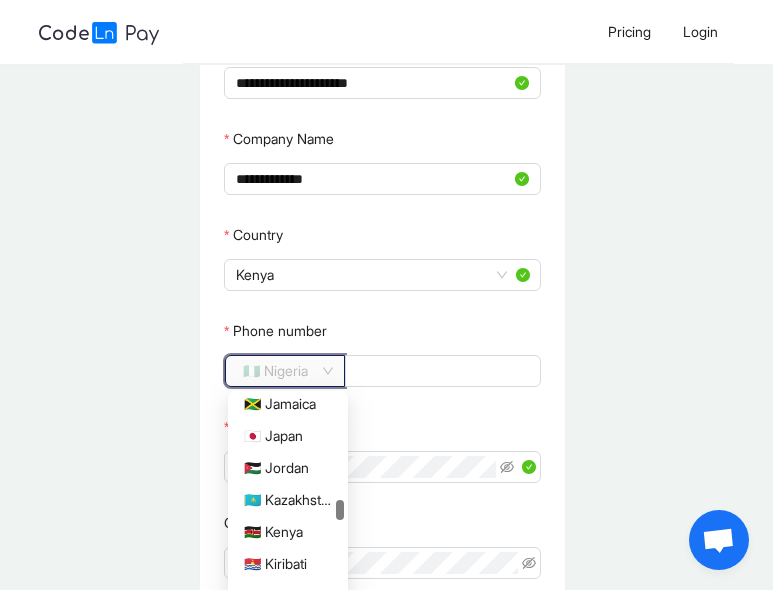 scroll, scrollTop: 2622, scrollLeft: 0, axis: vertical 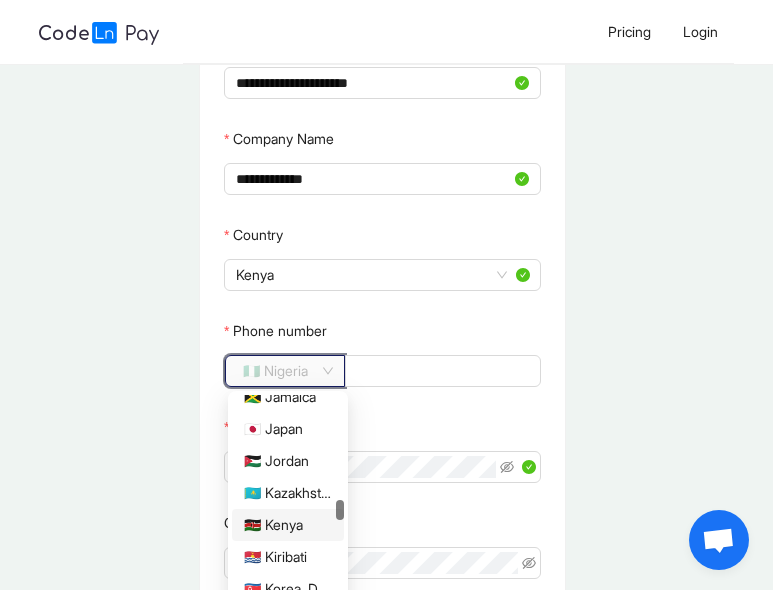 click on "🇰🇪 Kenya" 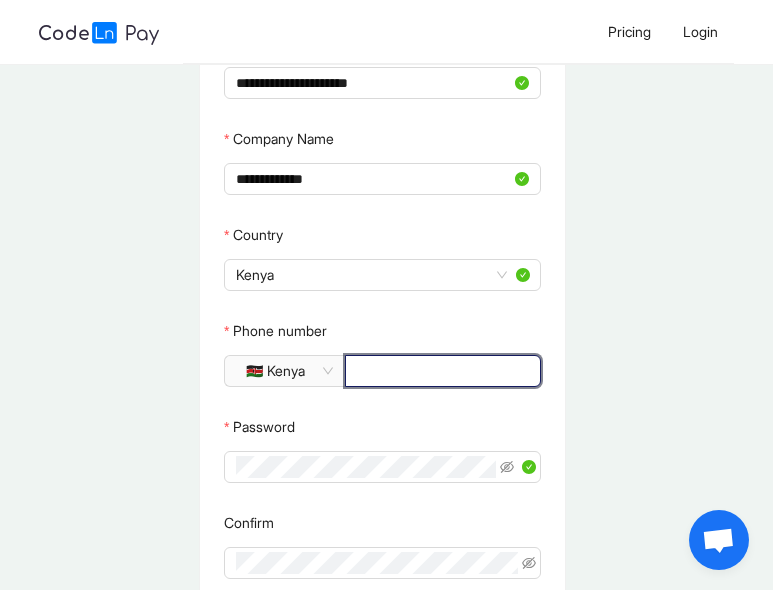 click on "Phone number" at bounding box center [441, 371] 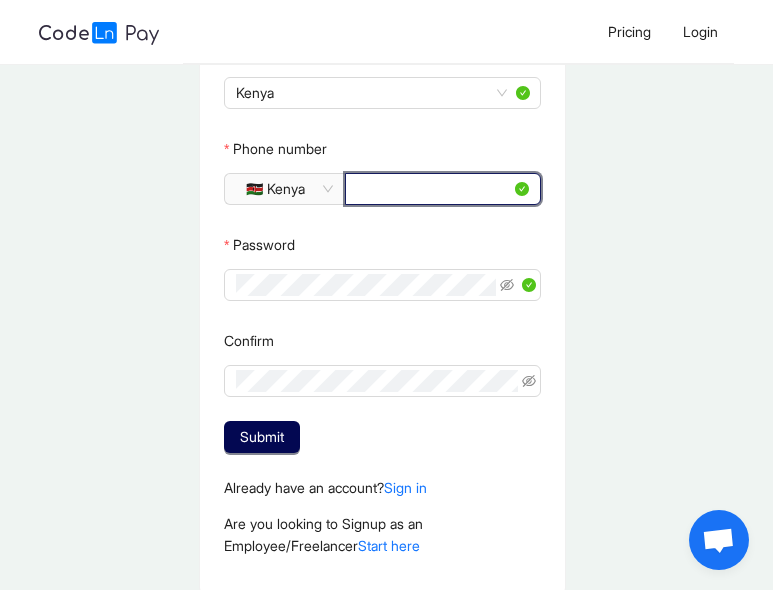 scroll, scrollTop: 480, scrollLeft: 0, axis: vertical 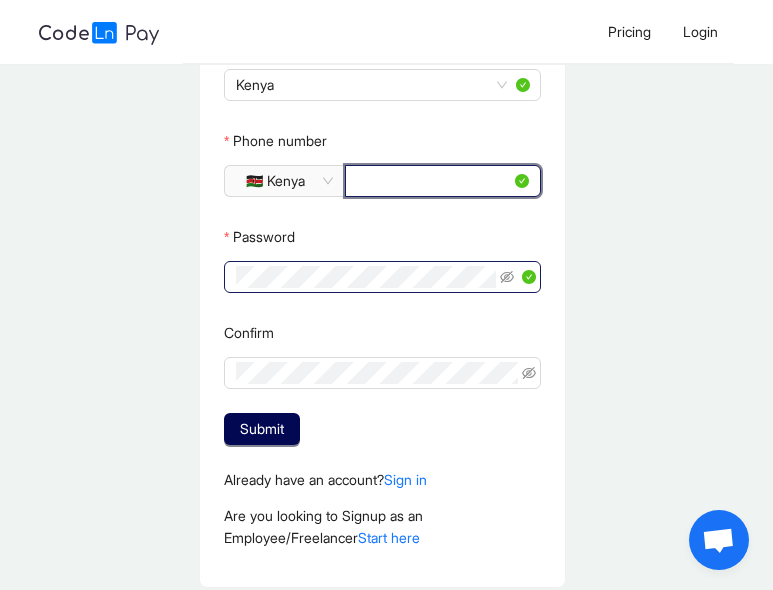 type on "*********" 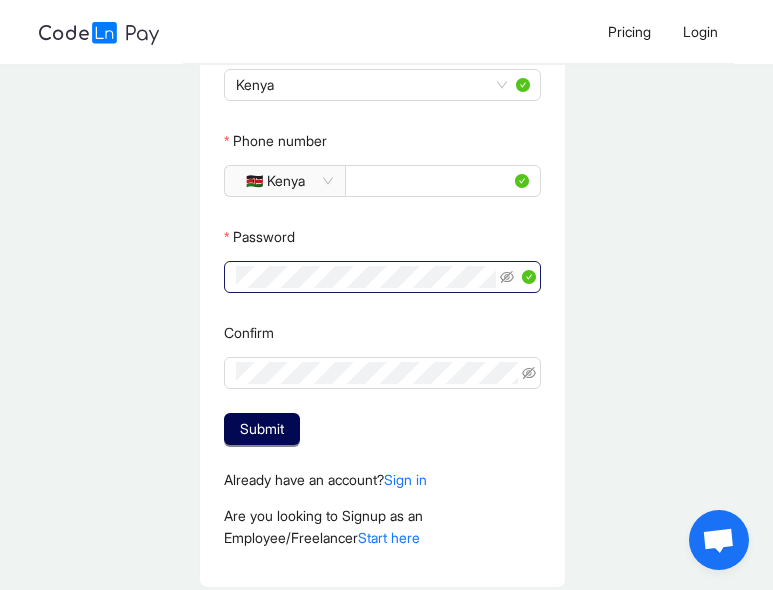 click at bounding box center (518, 277) 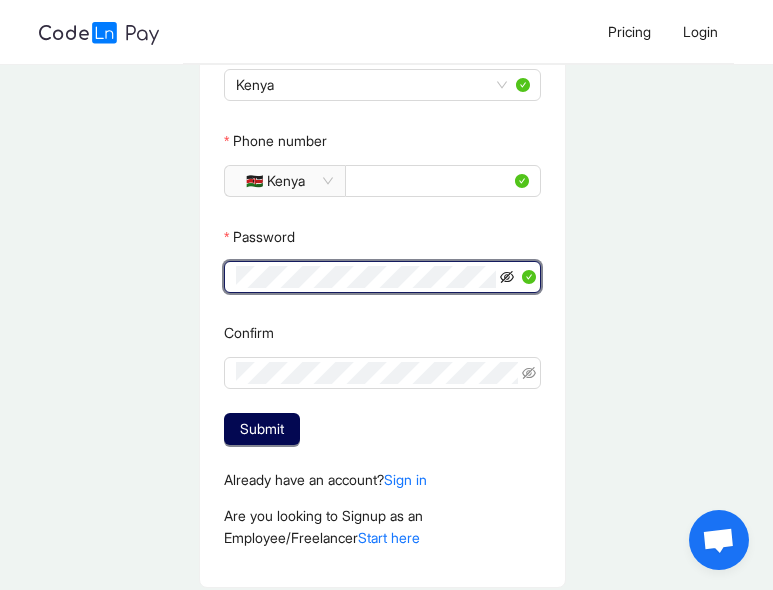 click 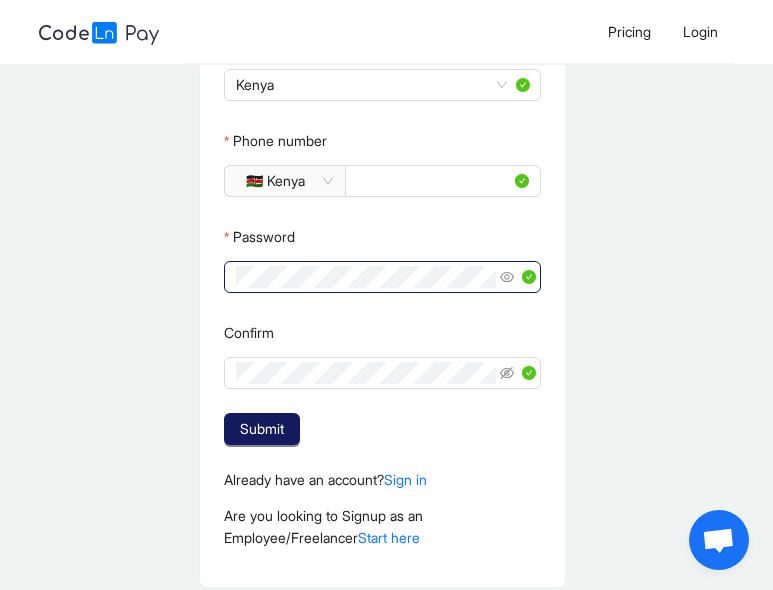 click on "Submit" 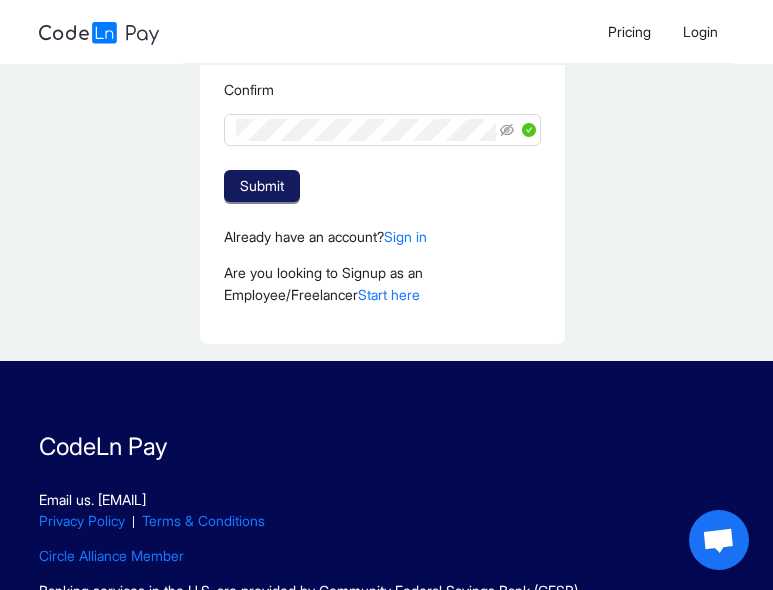 scroll, scrollTop: 784, scrollLeft: 0, axis: vertical 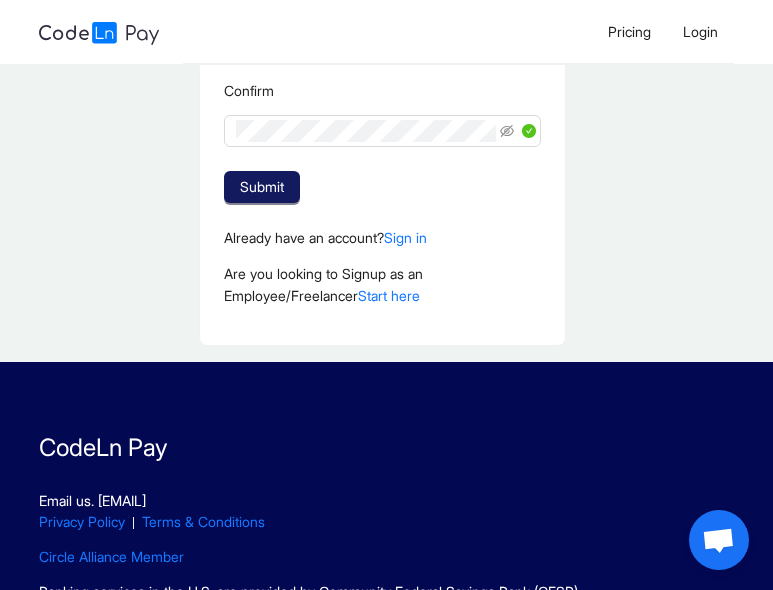 click on "Submit" 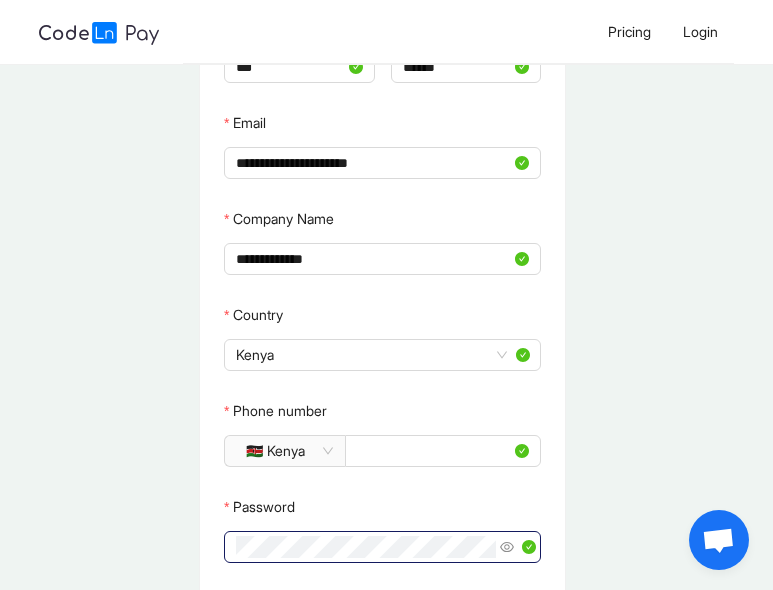 scroll, scrollTop: 273, scrollLeft: 0, axis: vertical 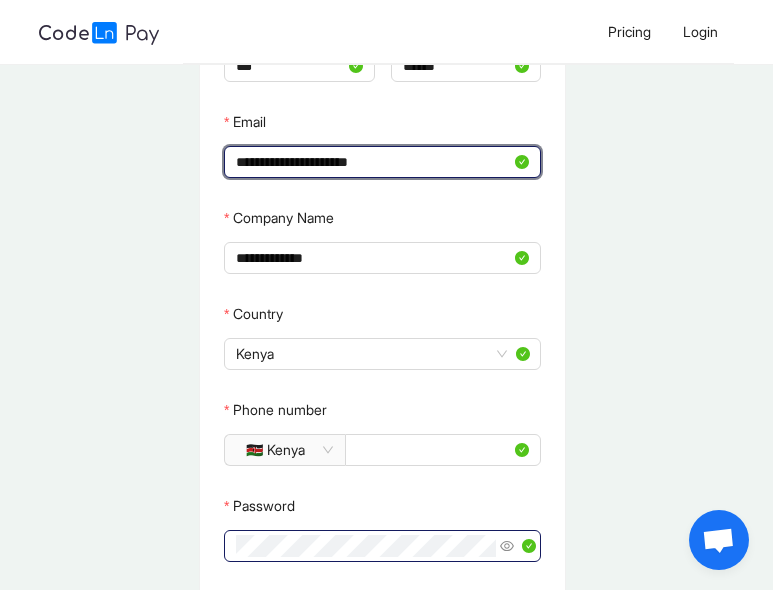 click on "**********" at bounding box center (373, 162) 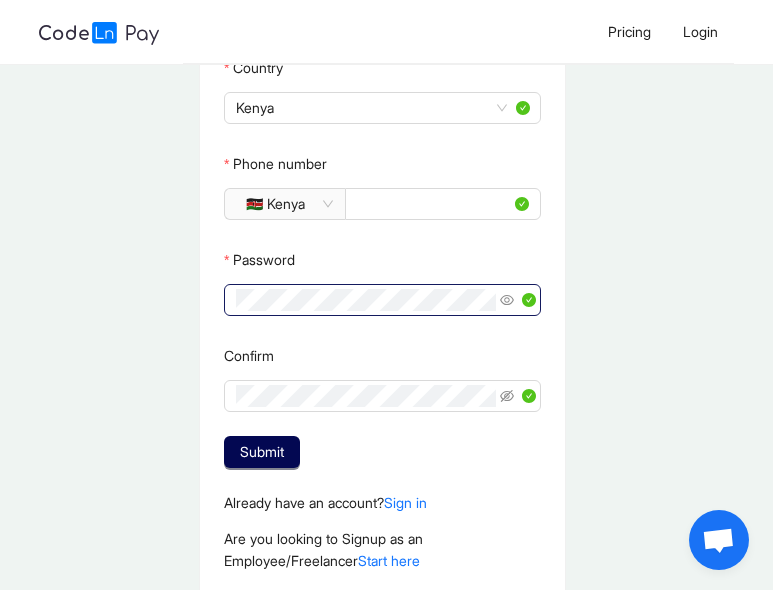 scroll, scrollTop: 520, scrollLeft: 0, axis: vertical 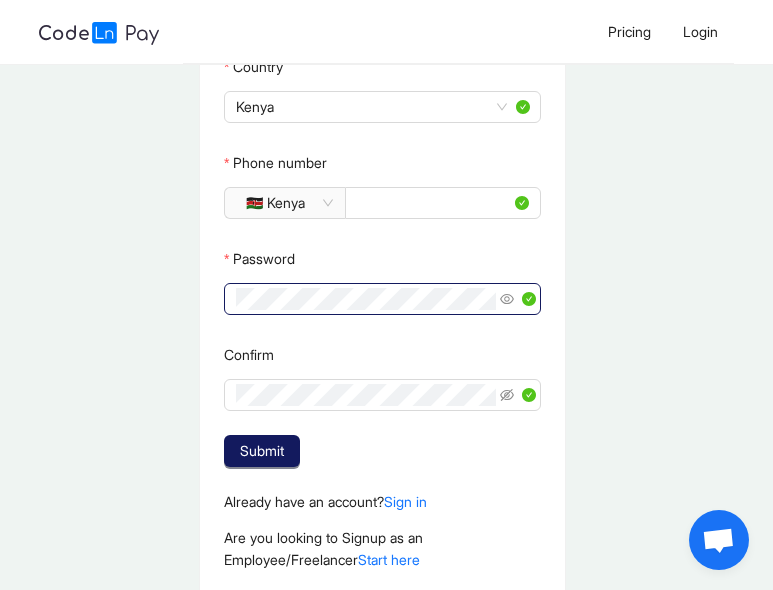 type on "**********" 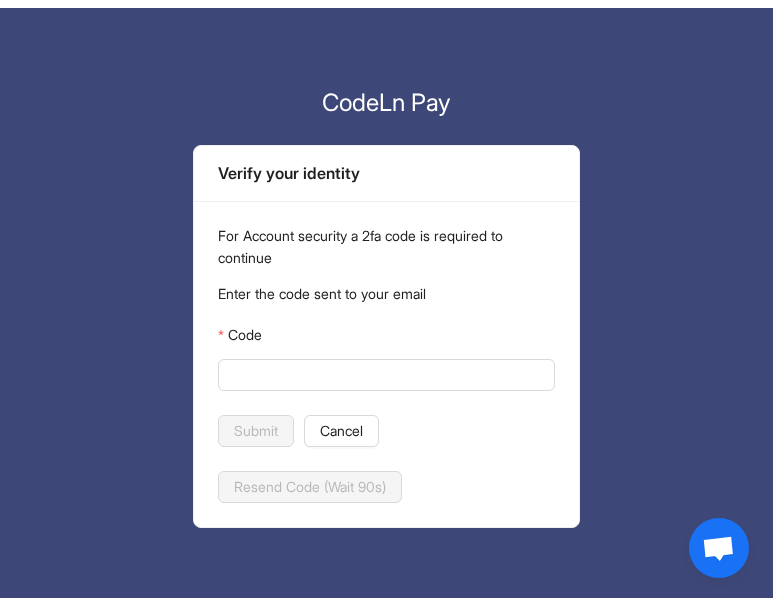 scroll, scrollTop: 0, scrollLeft: 0, axis: both 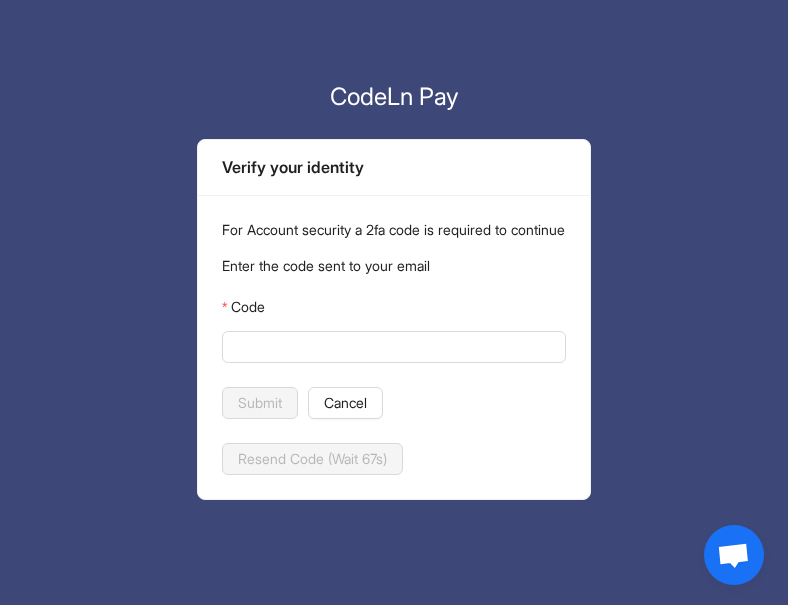 click on "Code" 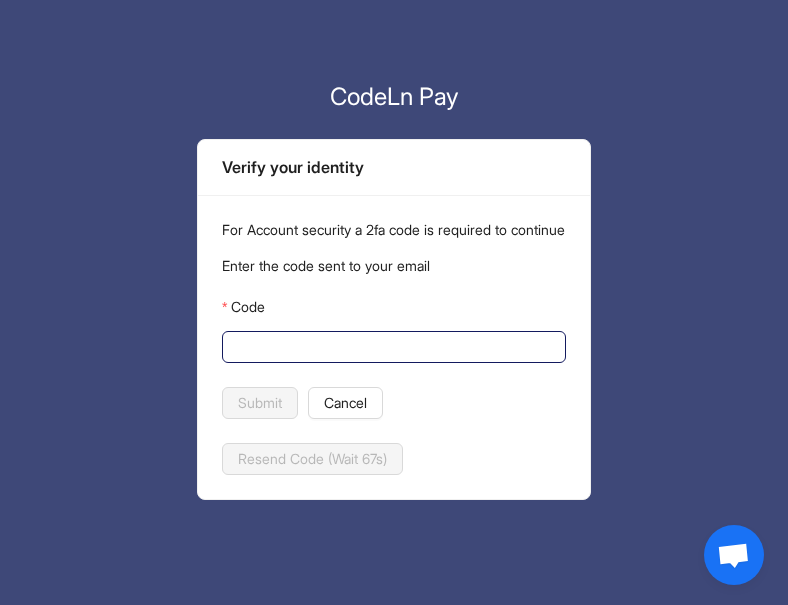 click on "Code" at bounding box center (392, 347) 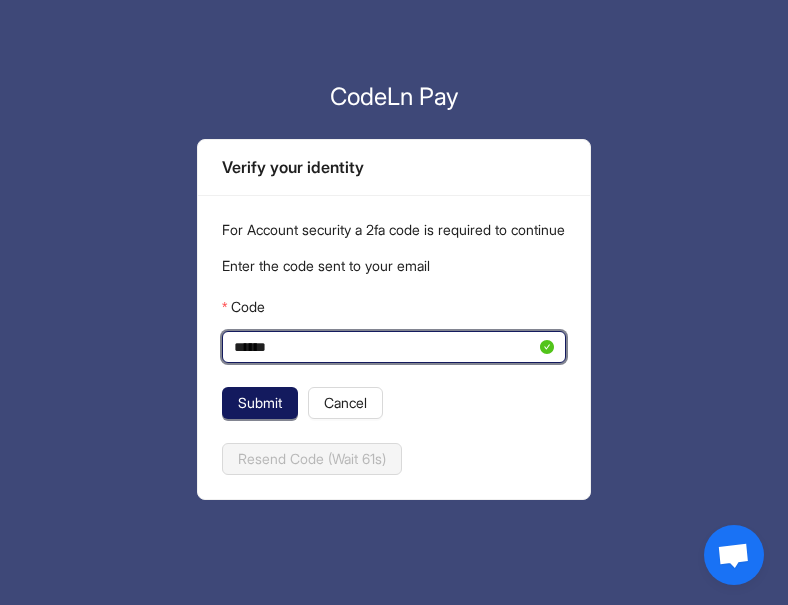 type on "******" 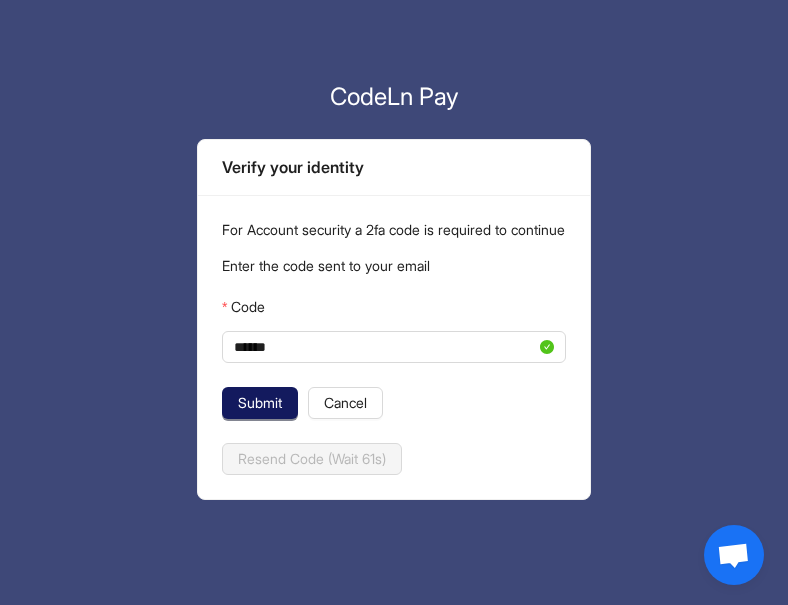 click on "Submit" 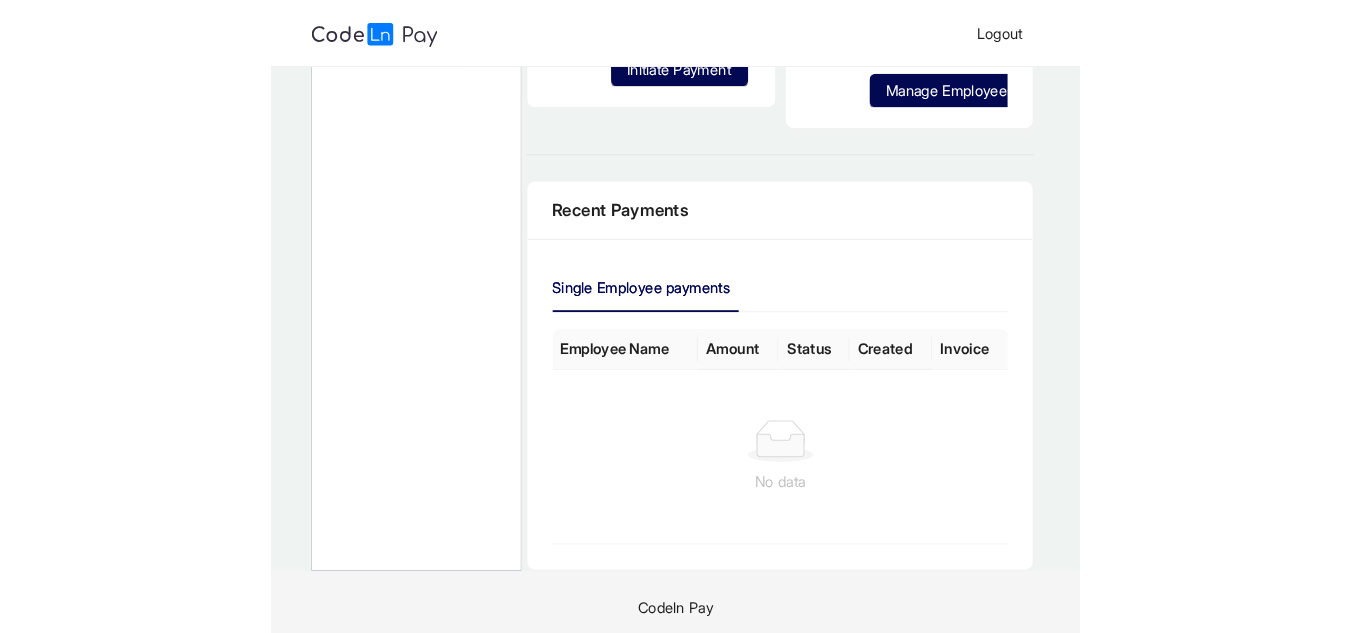 scroll, scrollTop: 0, scrollLeft: 0, axis: both 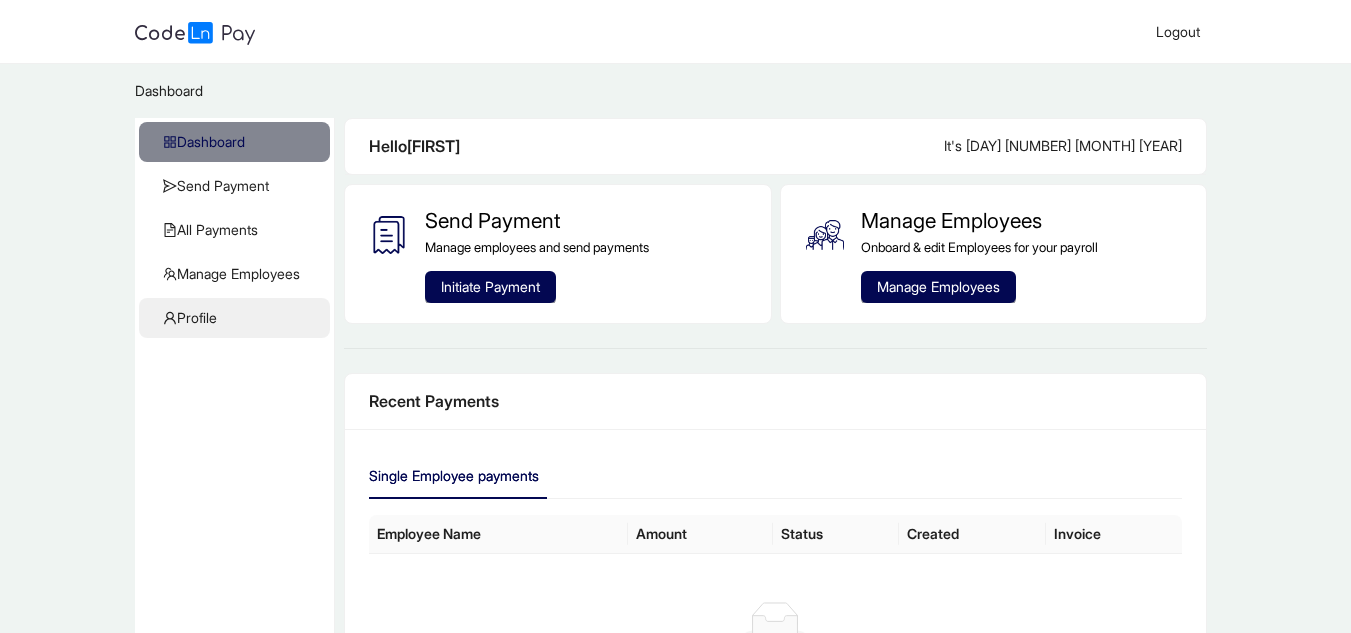 click on "Profile" 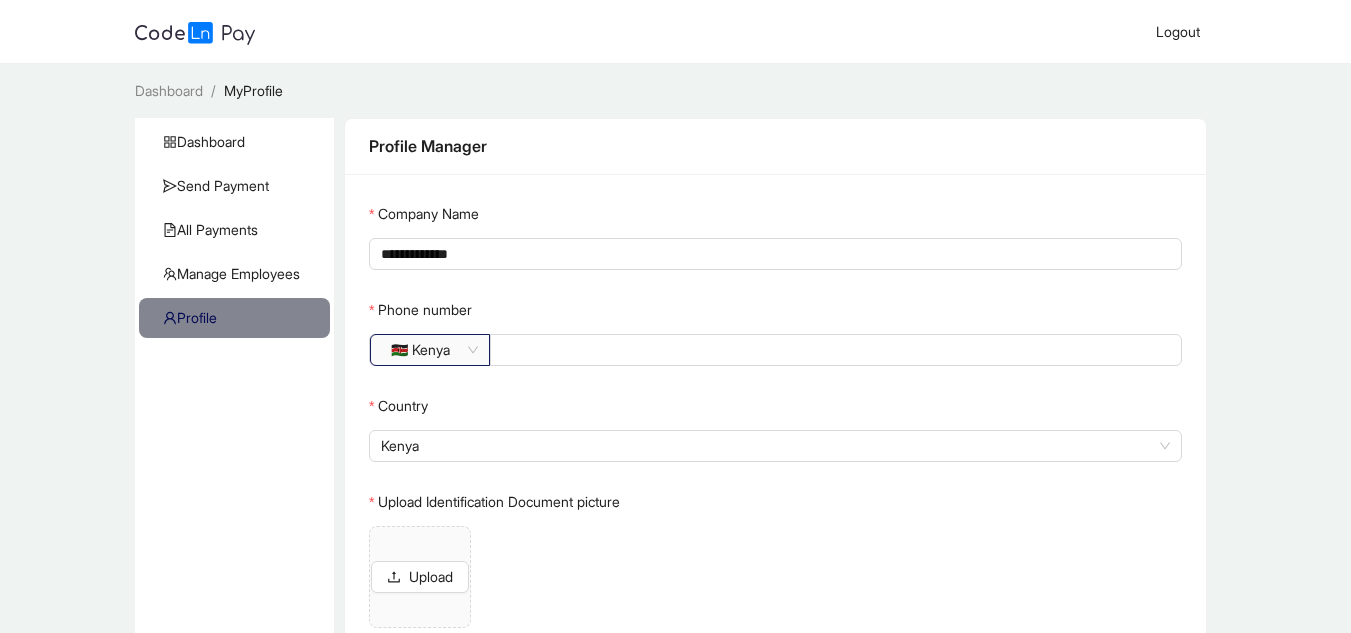 scroll, scrollTop: 177, scrollLeft: 0, axis: vertical 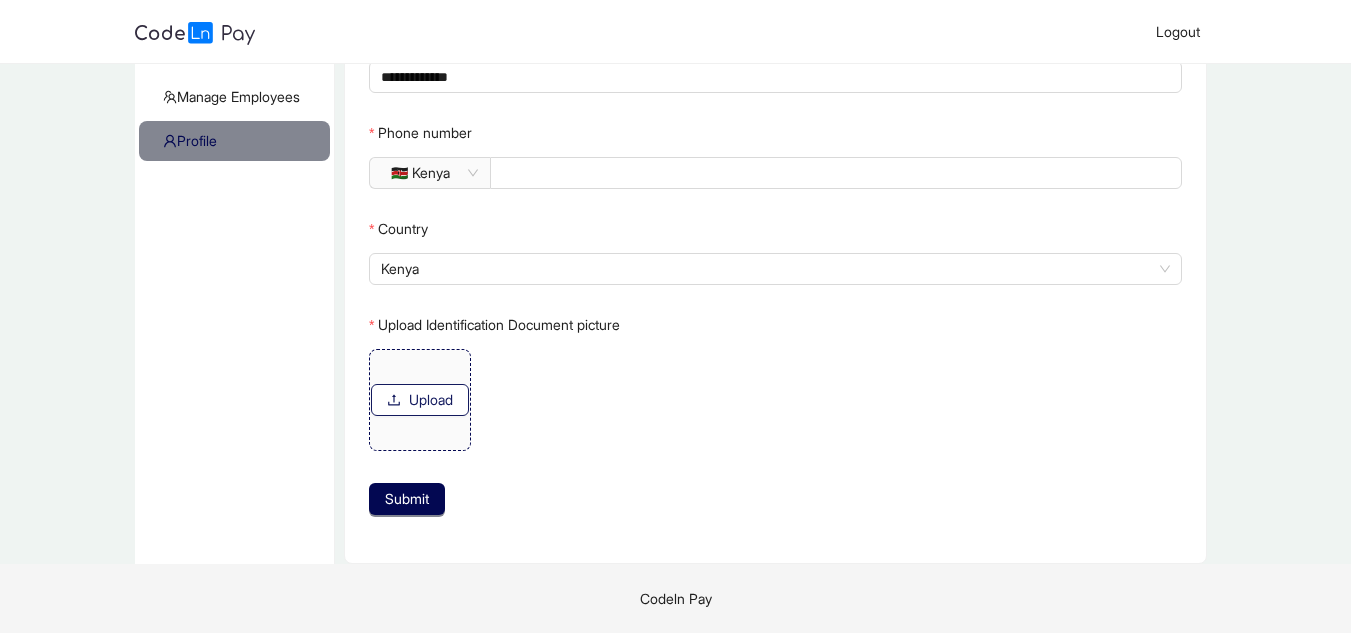 click on "Upload" 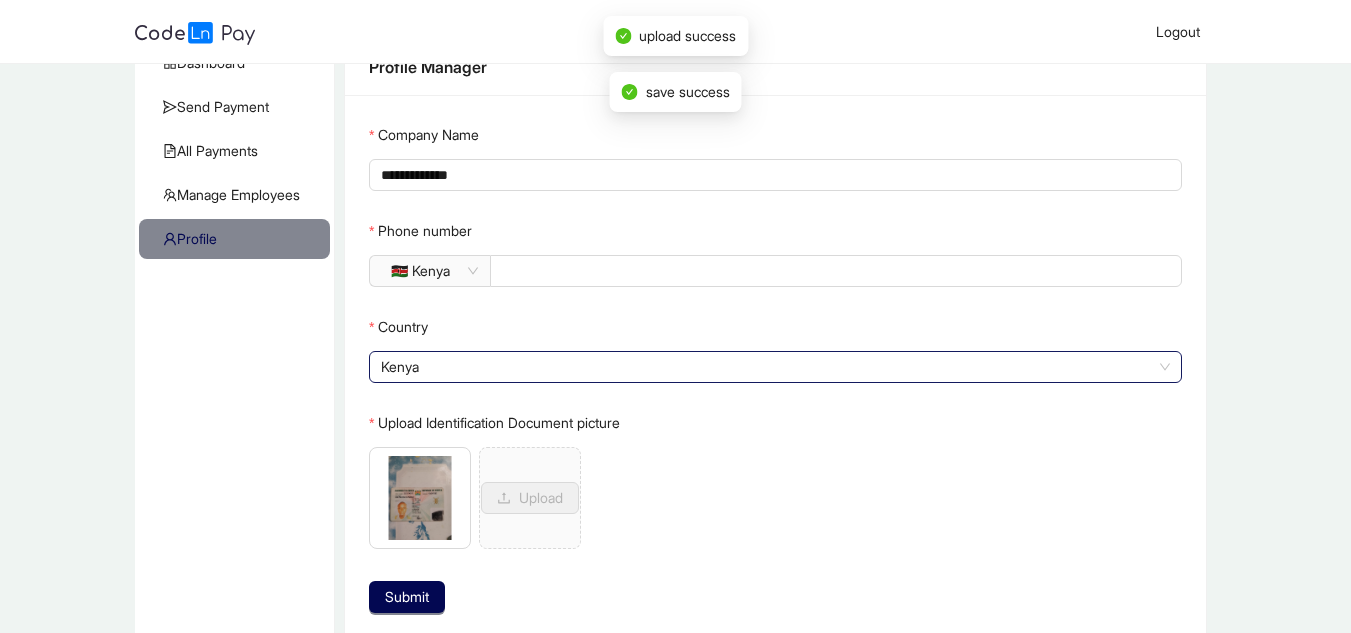 scroll, scrollTop: 177, scrollLeft: 0, axis: vertical 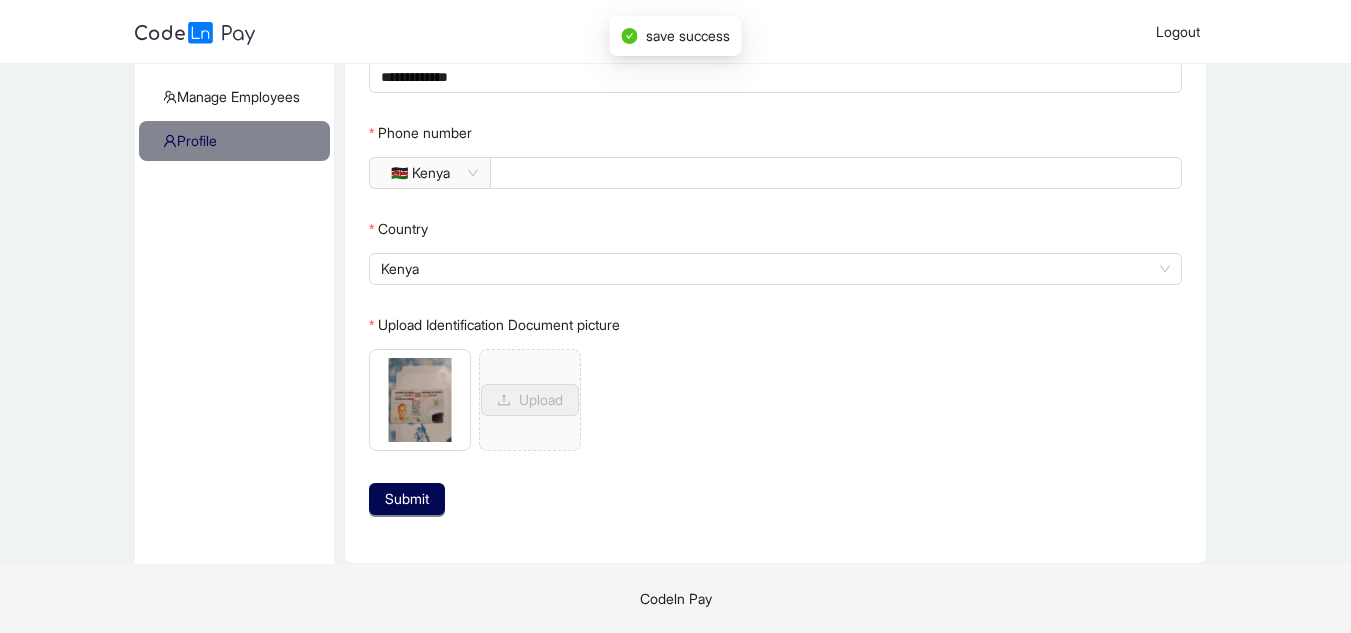 click on "Submit" 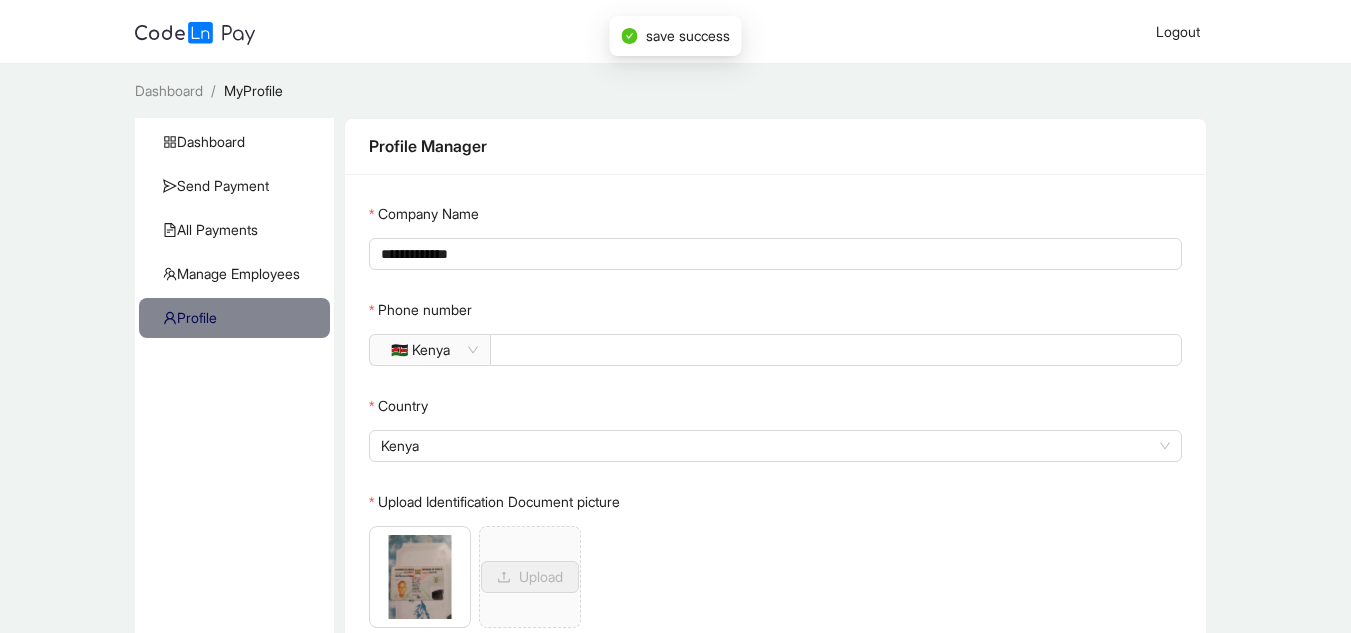 scroll, scrollTop: 177, scrollLeft: 0, axis: vertical 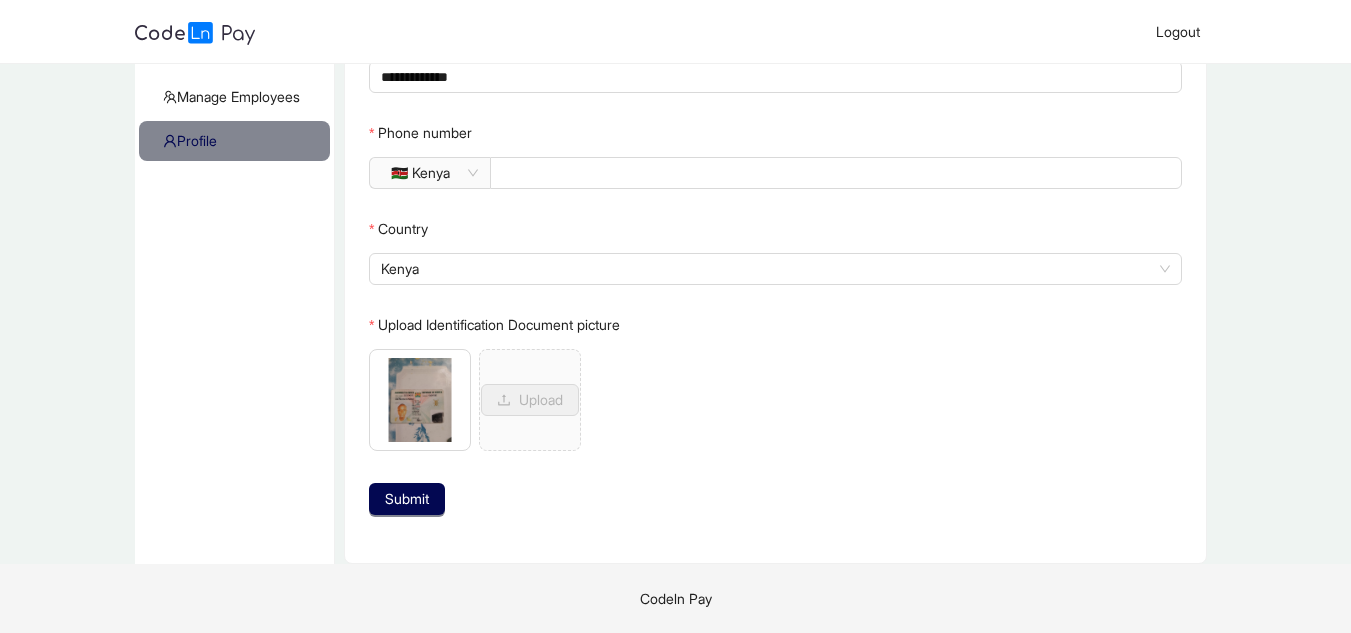 click on "Submit" 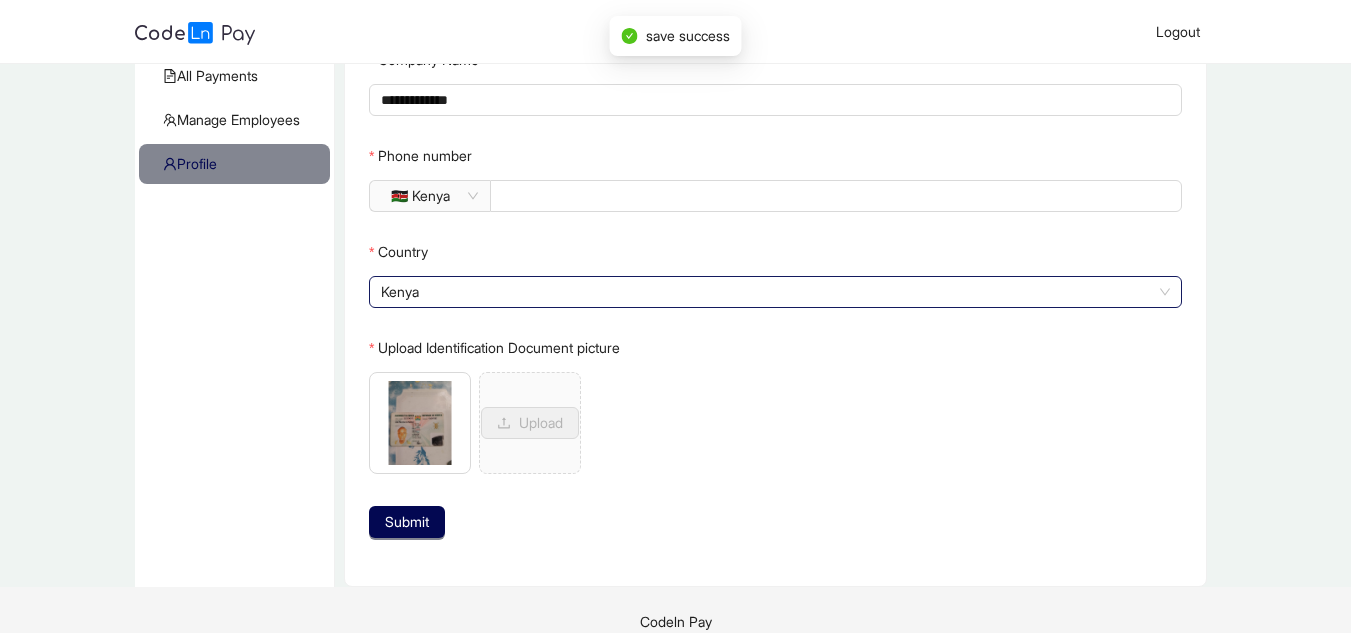 scroll, scrollTop: 177, scrollLeft: 0, axis: vertical 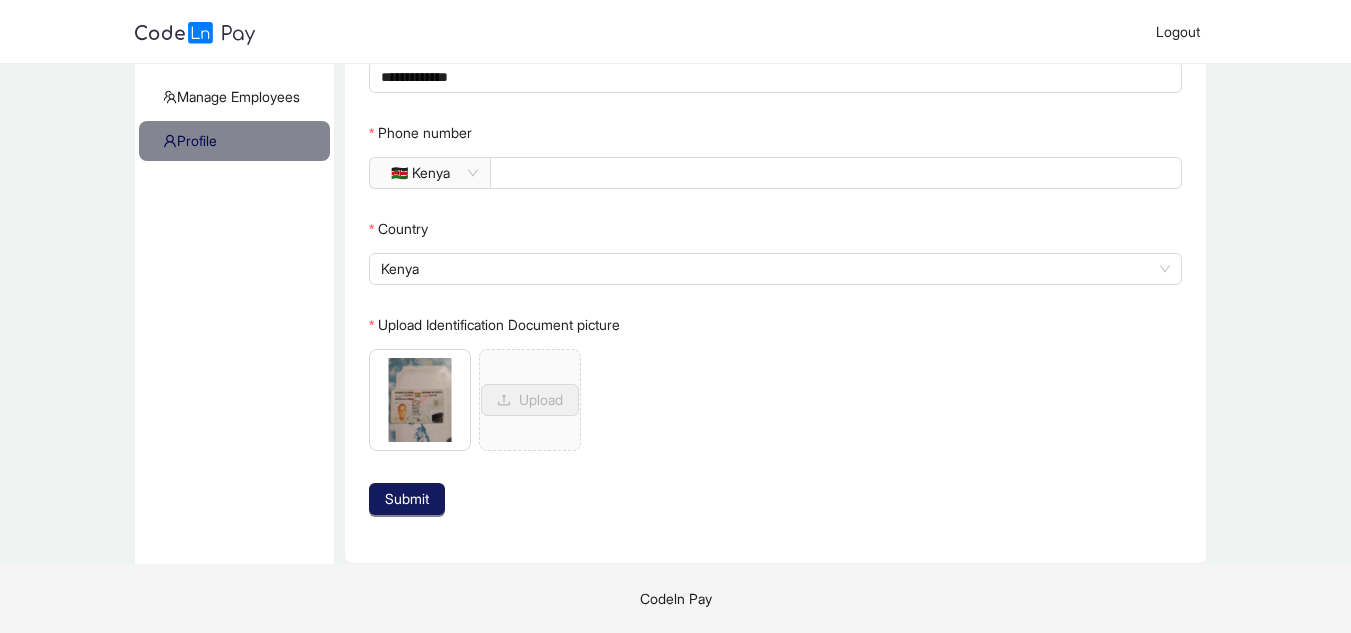 click on "Submit" 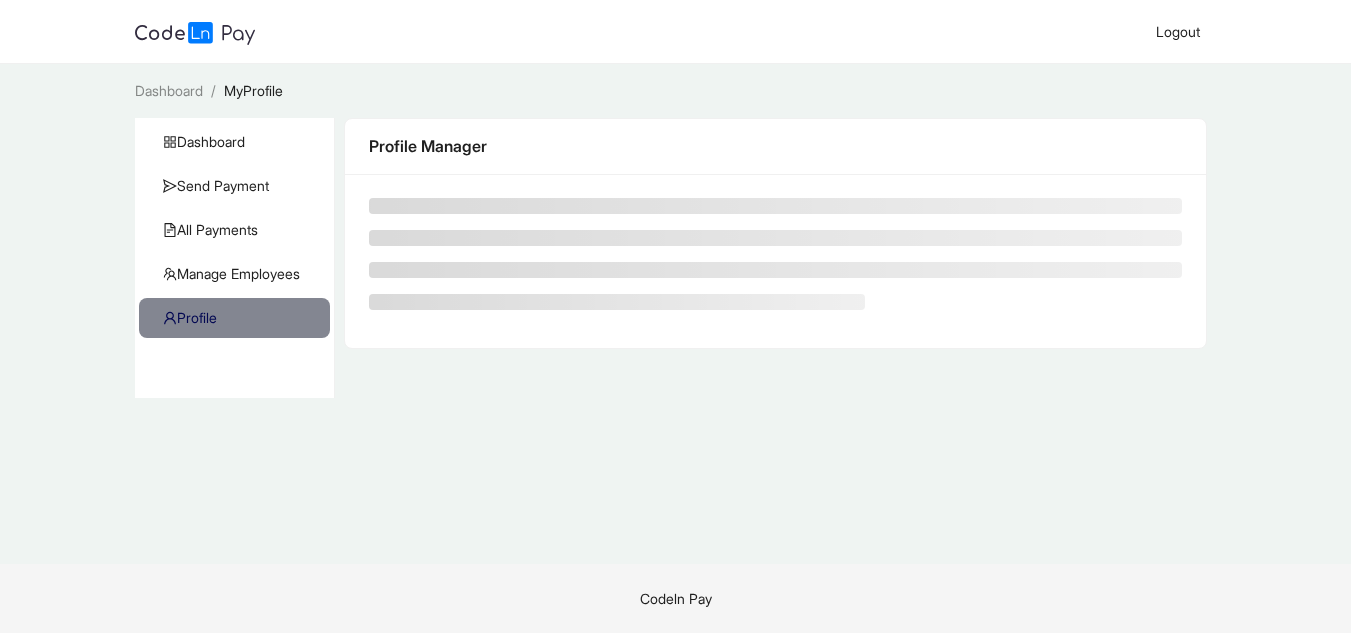 scroll, scrollTop: 0, scrollLeft: 0, axis: both 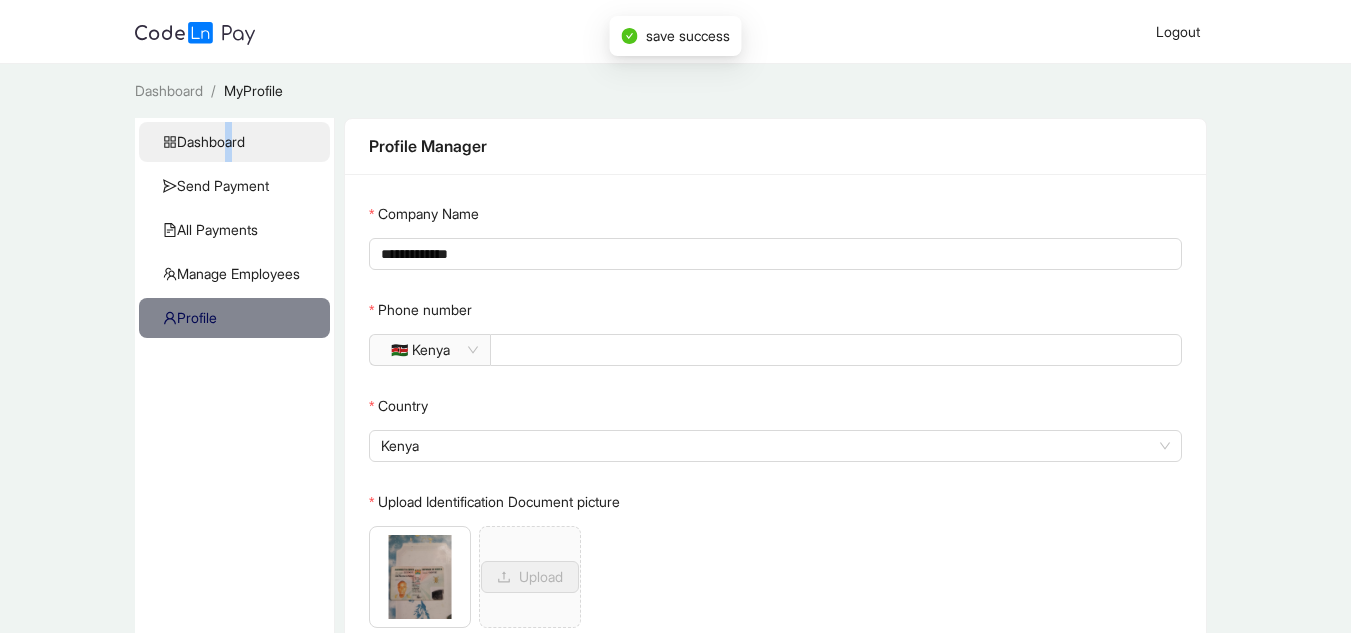 click on "Dashboard" 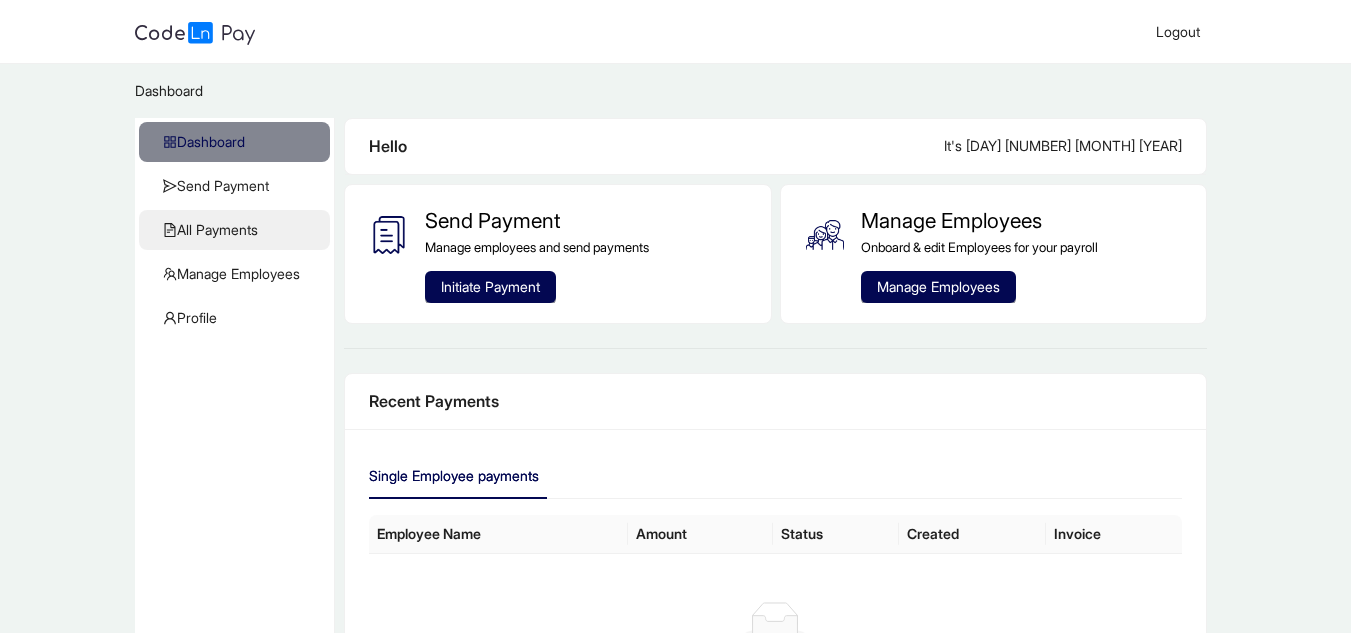 click on "All Payments" 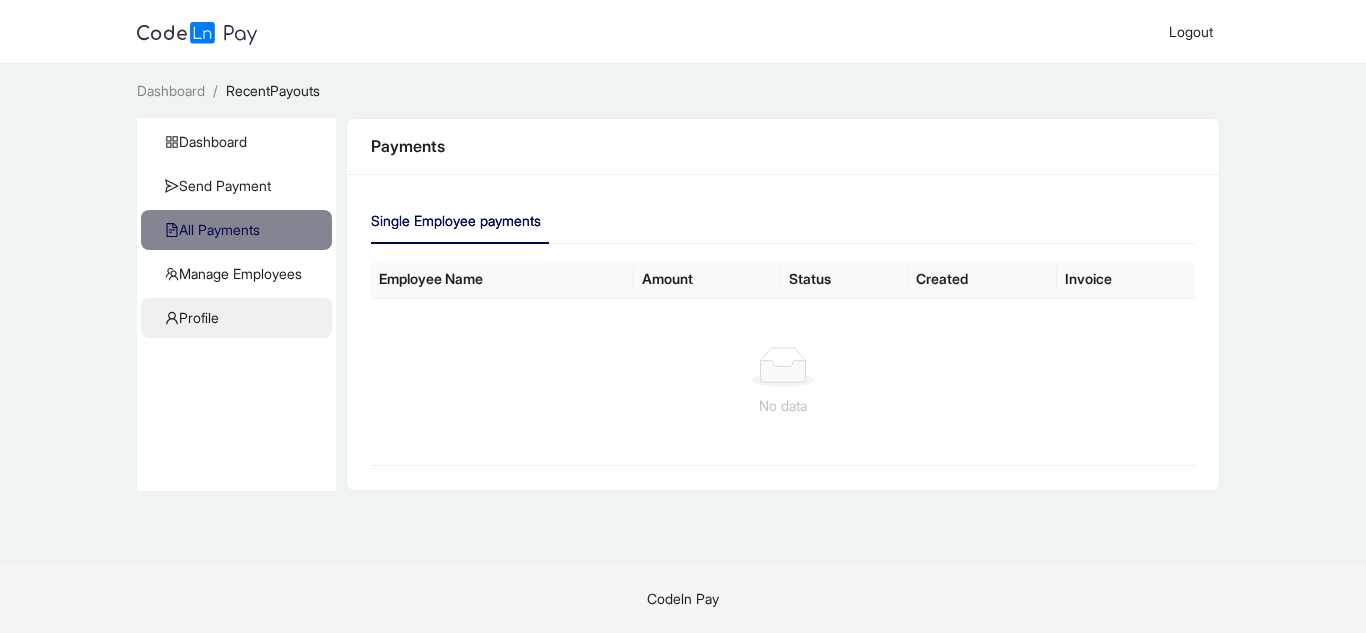 click on "Profile" 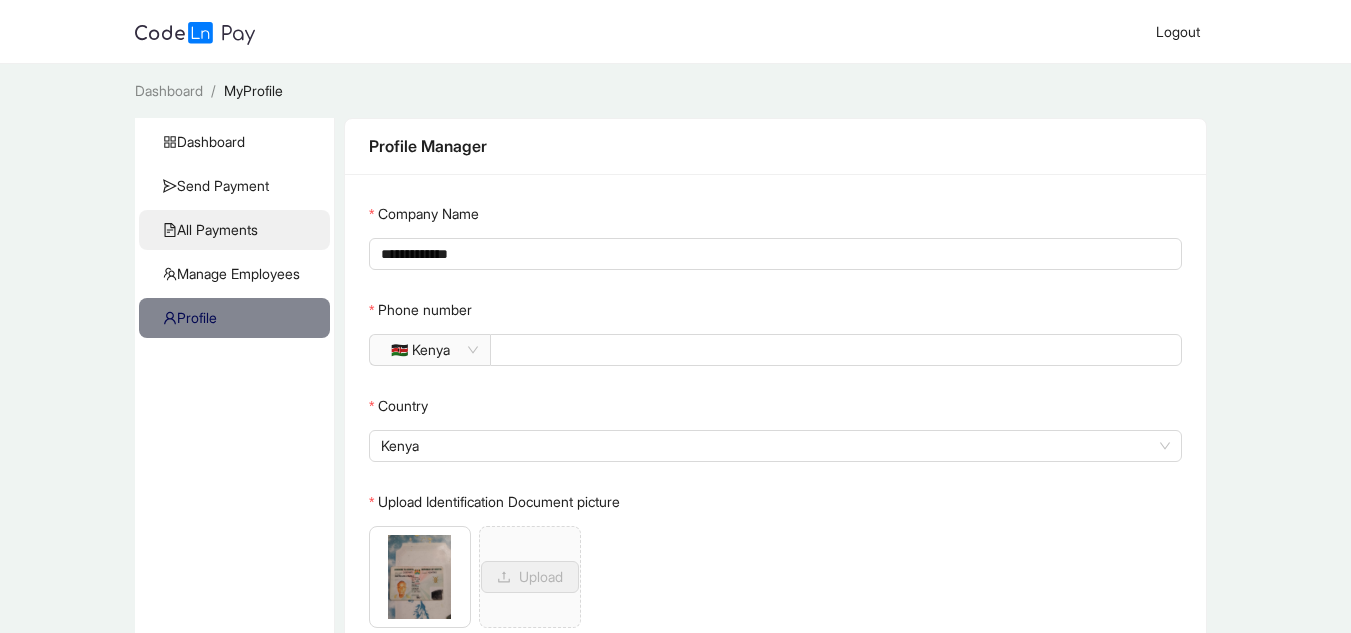click on "All Payments" 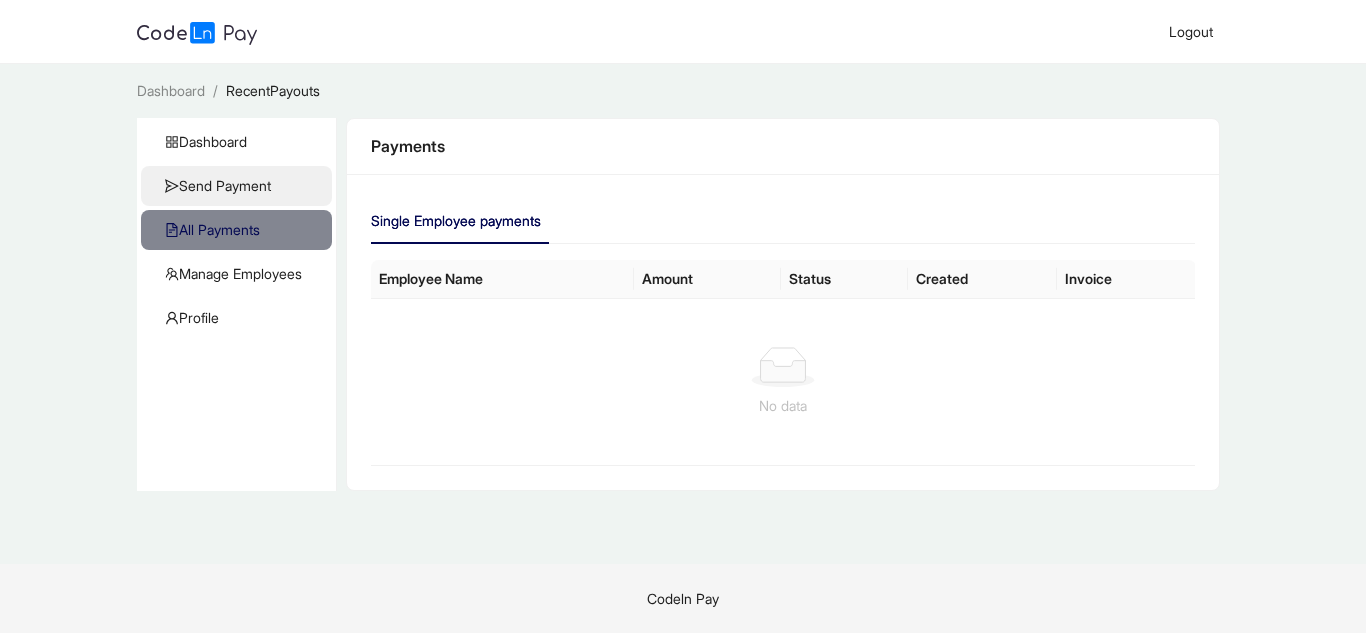 click on "Send Payment" 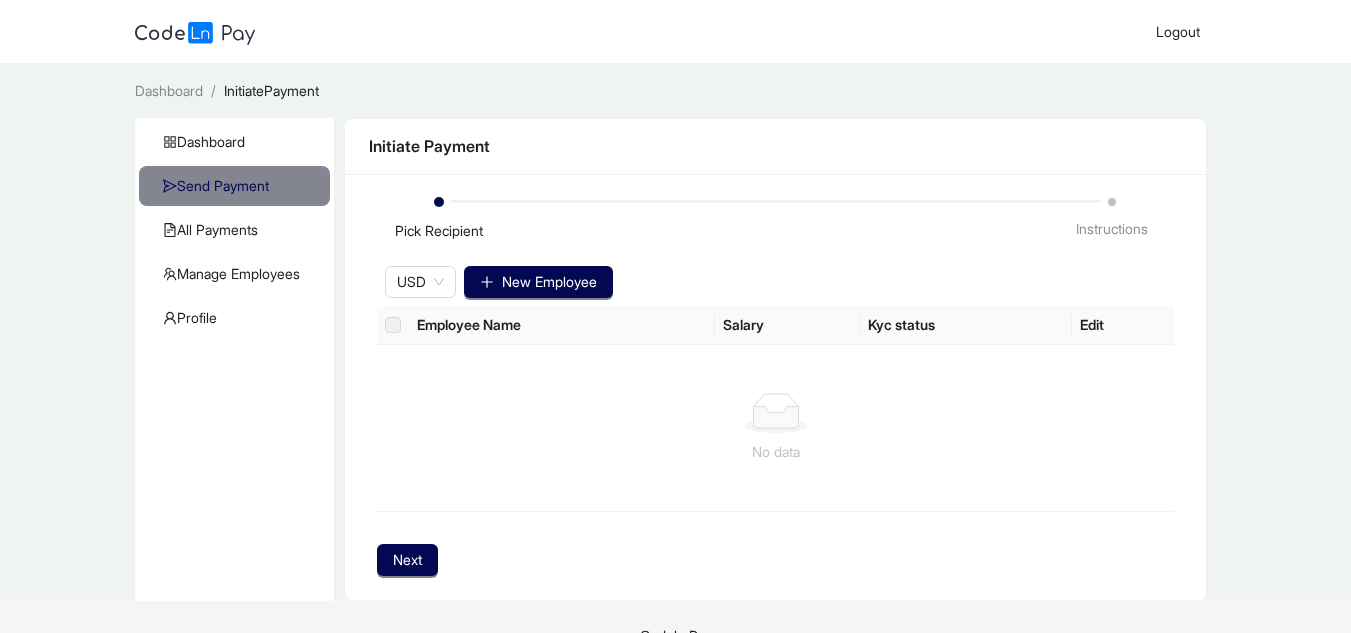 drag, startPoint x: 435, startPoint y: 200, endPoint x: 501, endPoint y: 179, distance: 69.260376 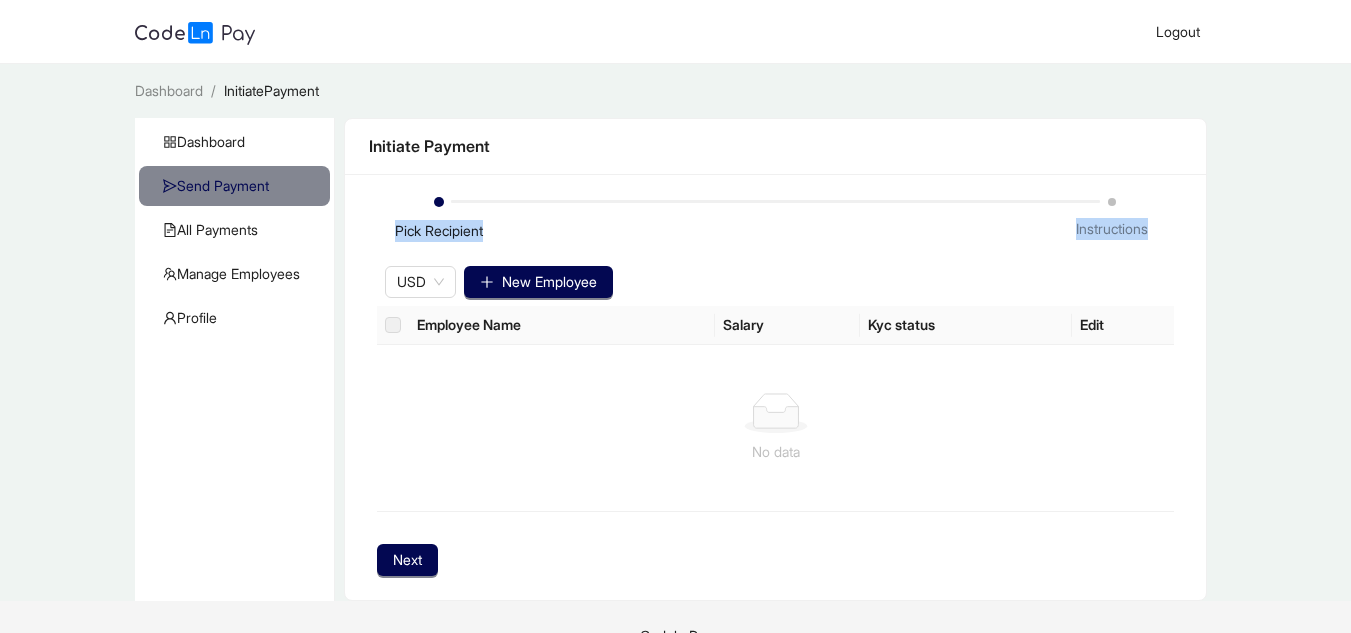 drag, startPoint x: 485, startPoint y: 213, endPoint x: 463, endPoint y: 261, distance: 52.801514 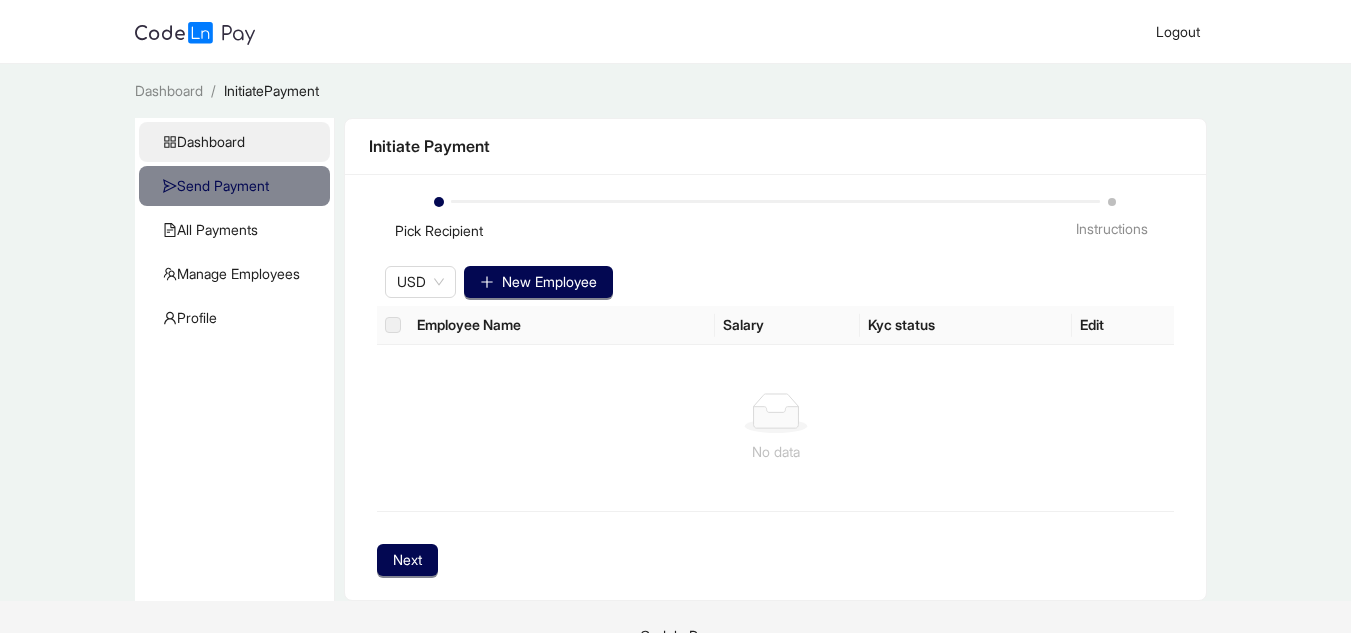 click on "Dashboard" 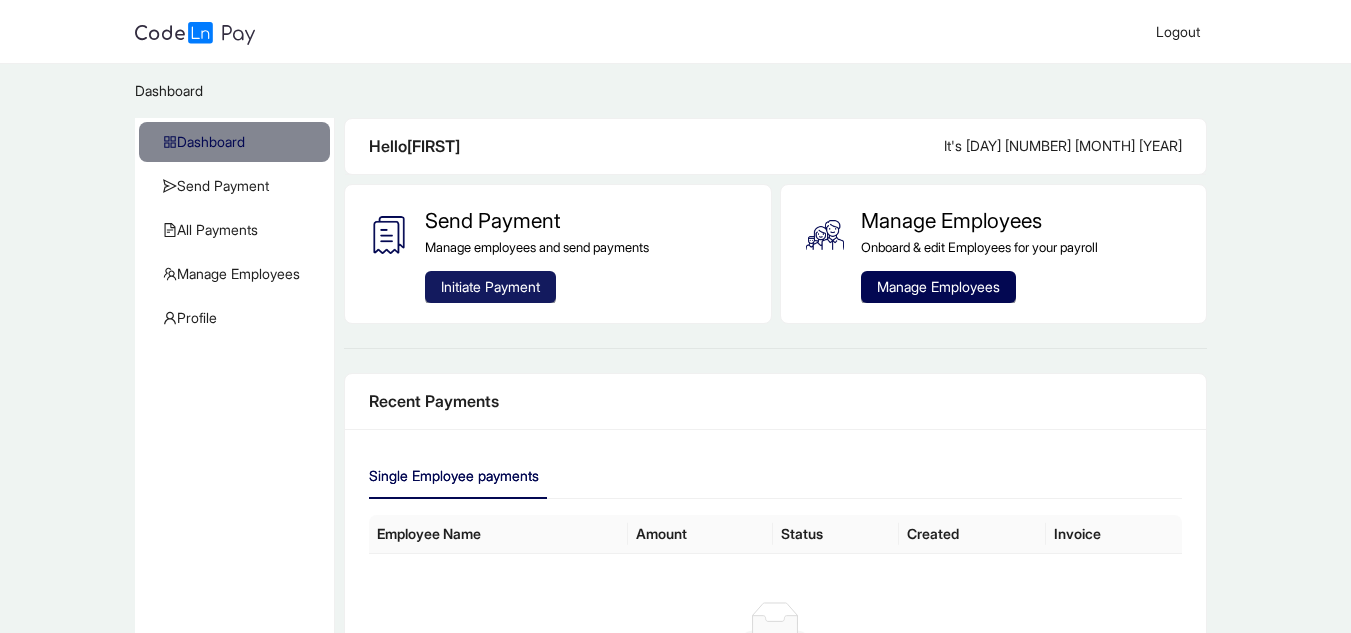 click on "Initiate Payment" 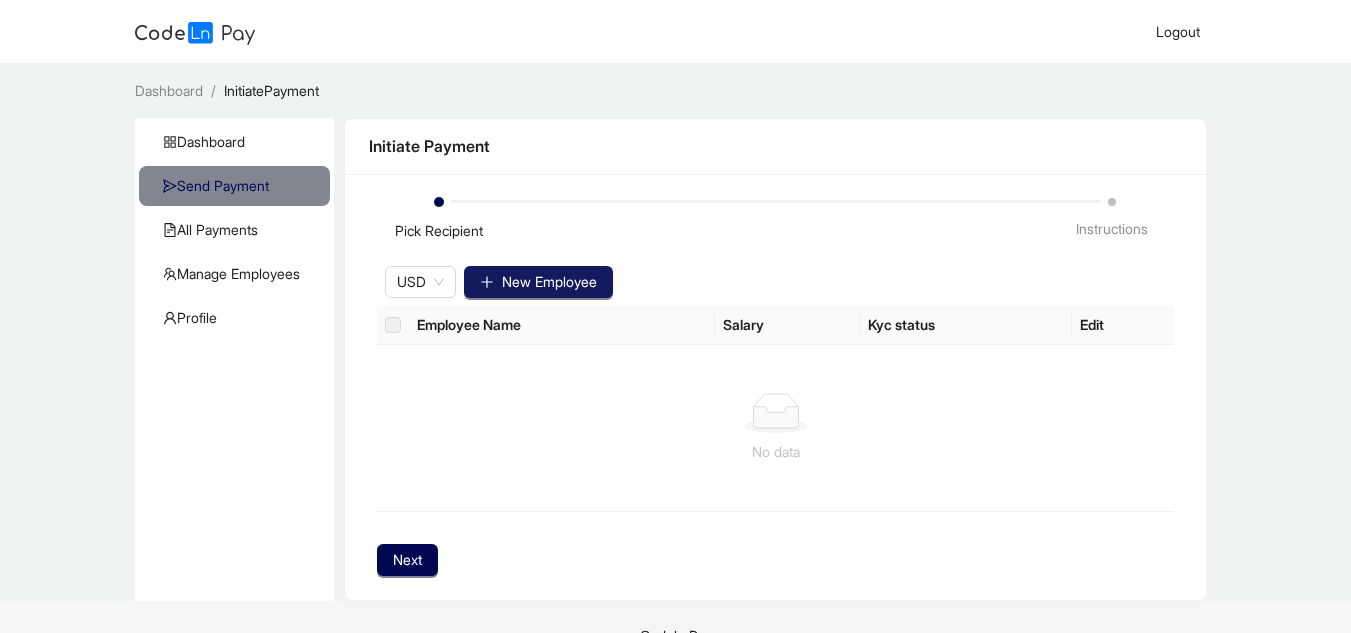 click on "New Employee" 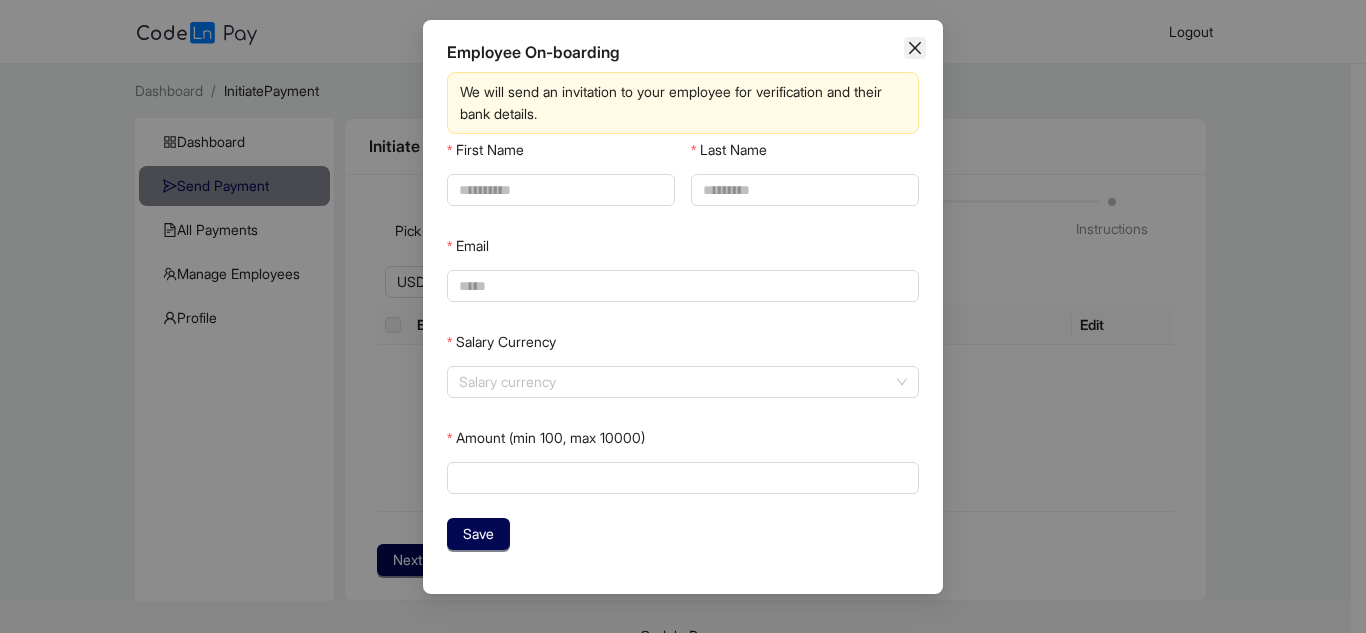 click 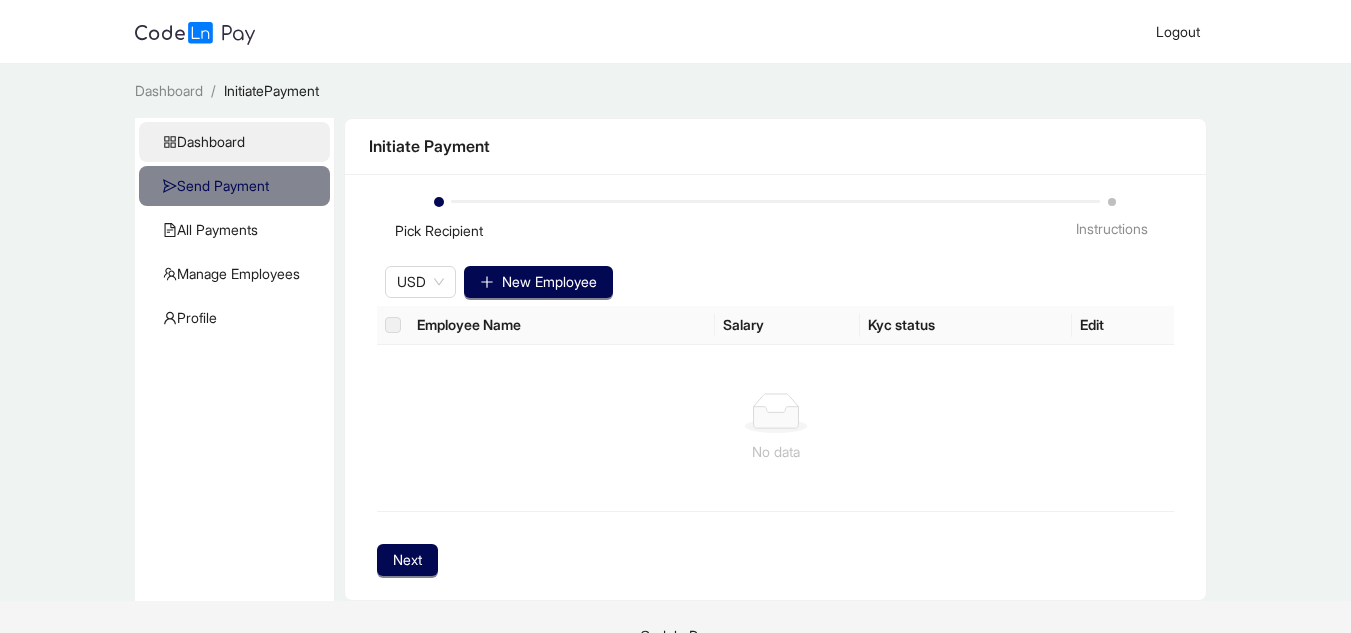 click on "Dashboard" 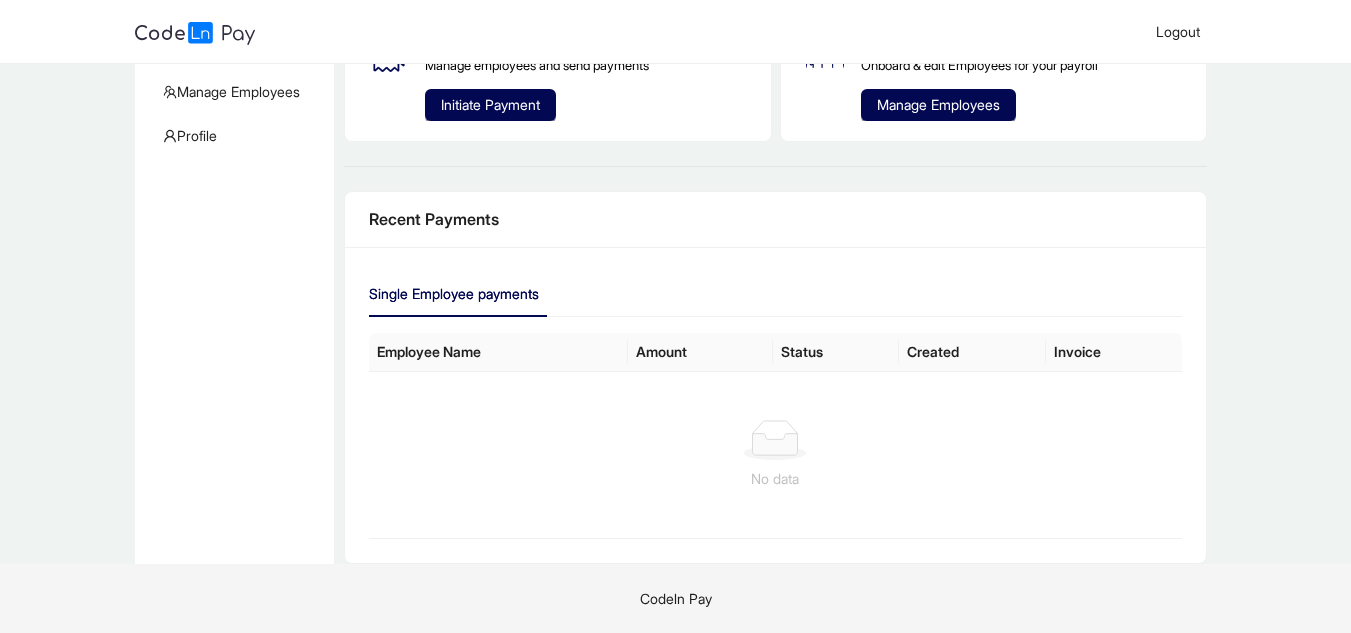 scroll, scrollTop: 0, scrollLeft: 0, axis: both 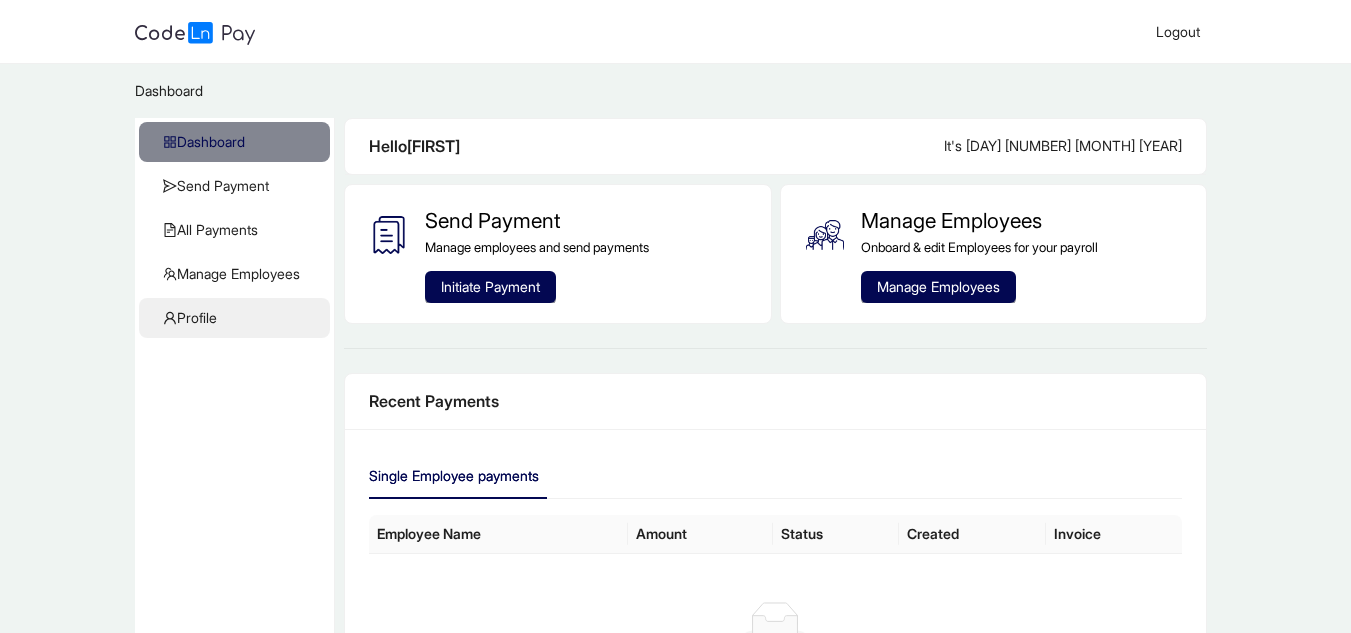 click on "Profile" 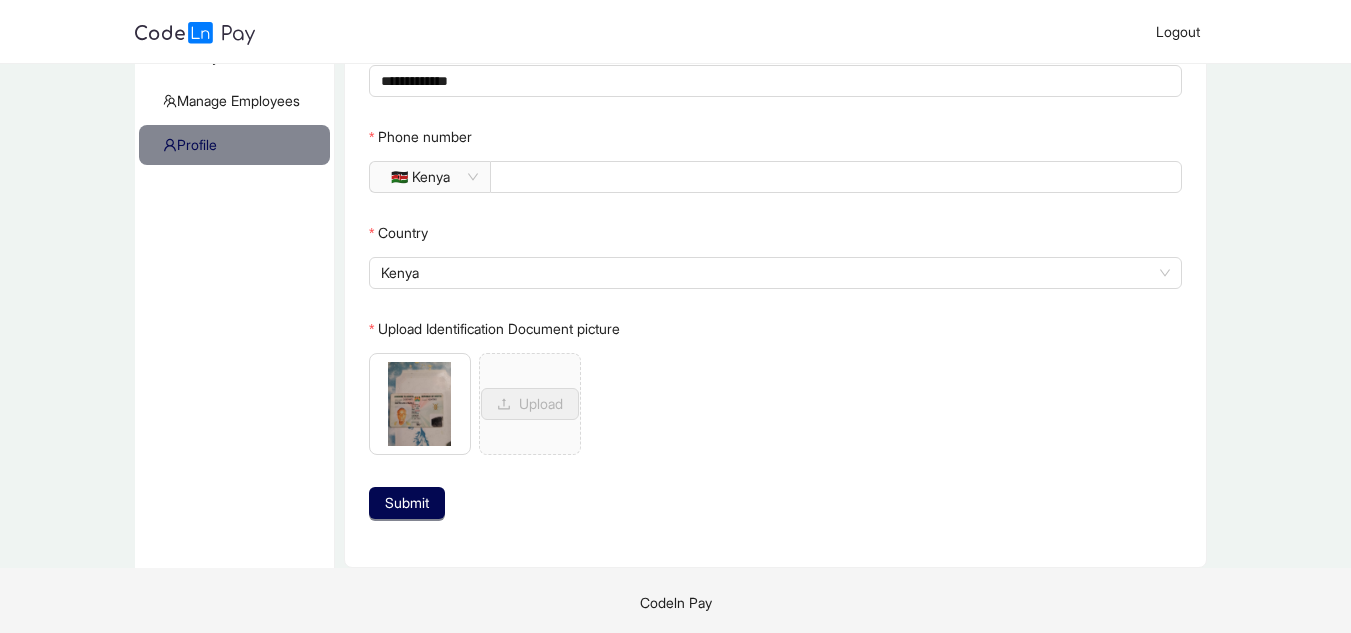 scroll, scrollTop: 177, scrollLeft: 0, axis: vertical 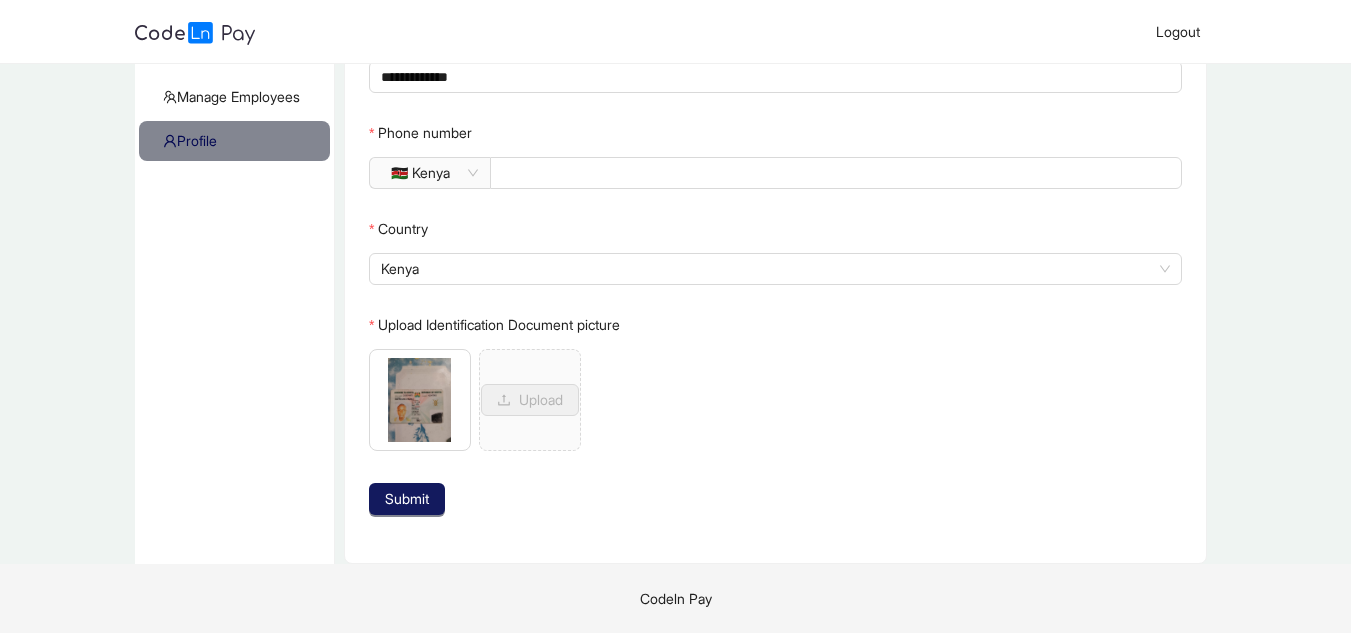 click on "Submit" 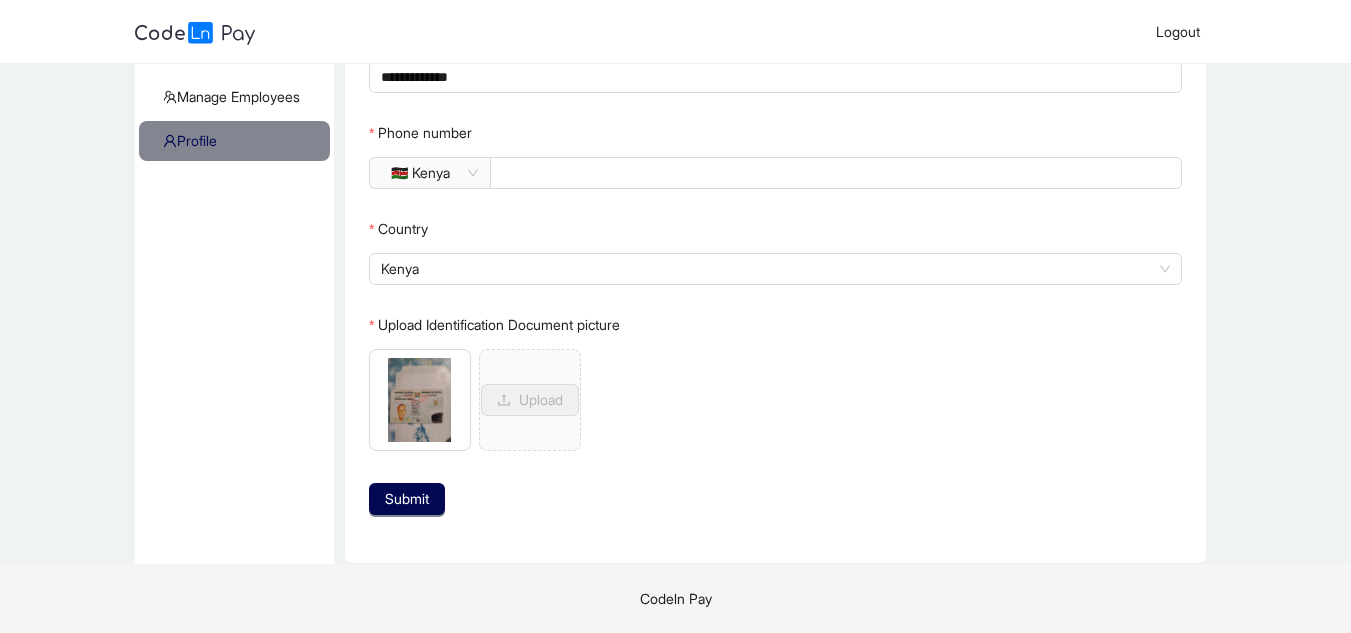 scroll, scrollTop: 0, scrollLeft: 0, axis: both 